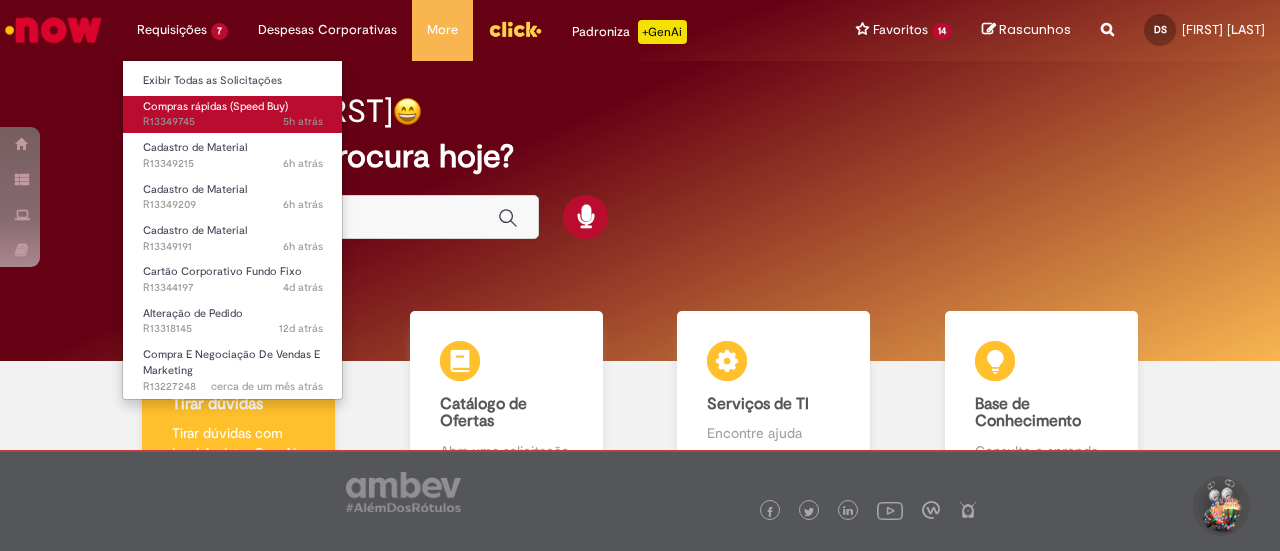 scroll, scrollTop: 0, scrollLeft: 0, axis: both 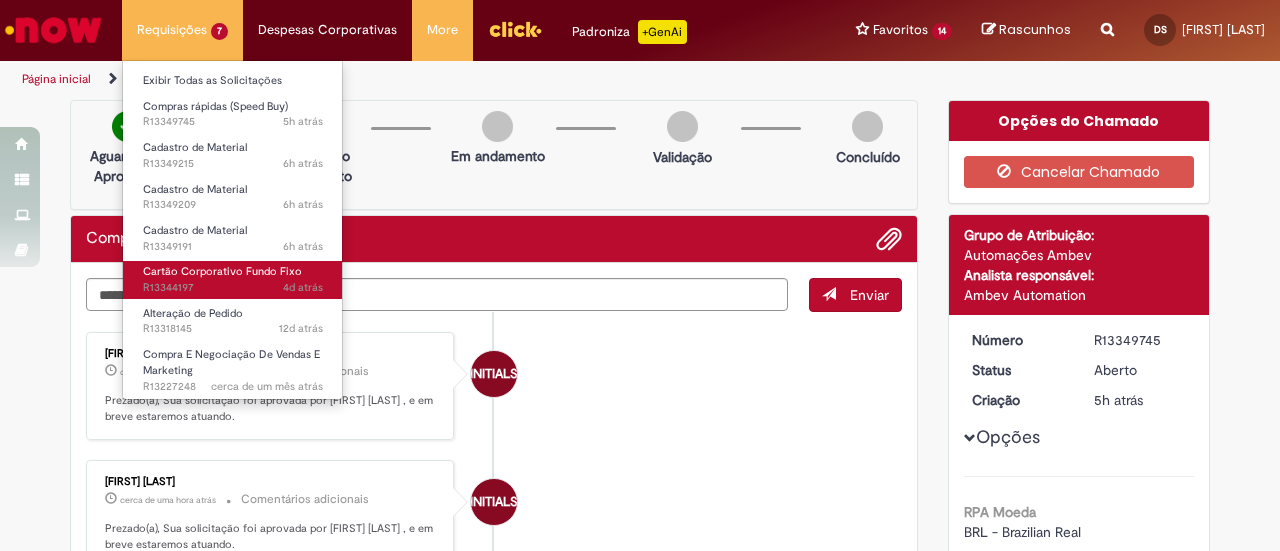 click on "Cartão Corporativo Fundo Fixo" at bounding box center [222, 271] 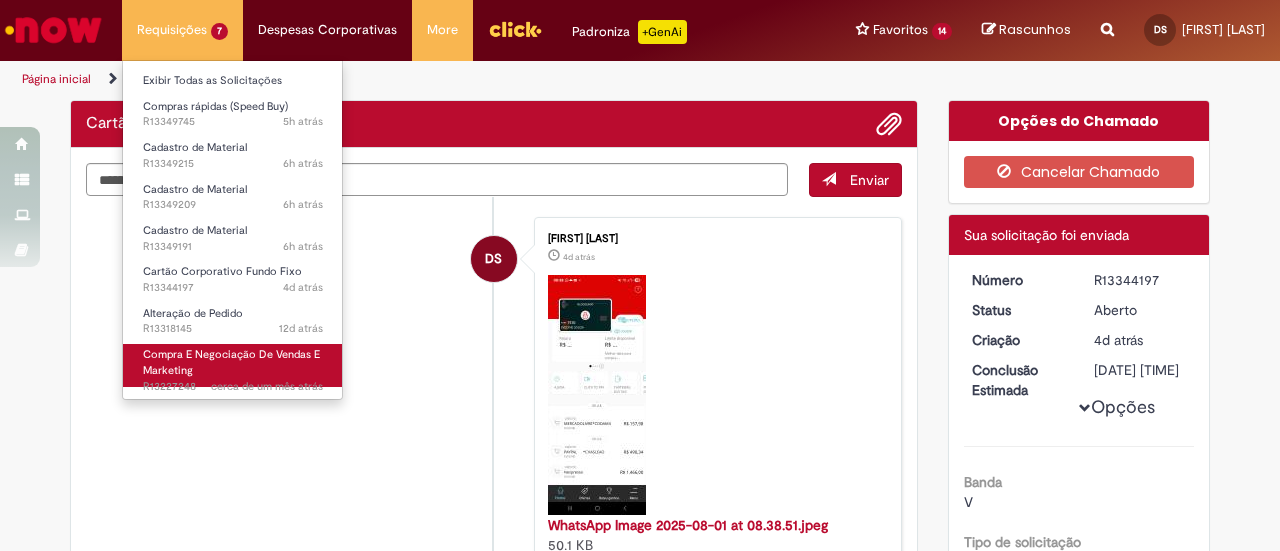 click on "Compra E Negociação De Vendas E Marketing
cerca de um mês atrás cerca de um mês atrás  R13227248" at bounding box center (233, 365) 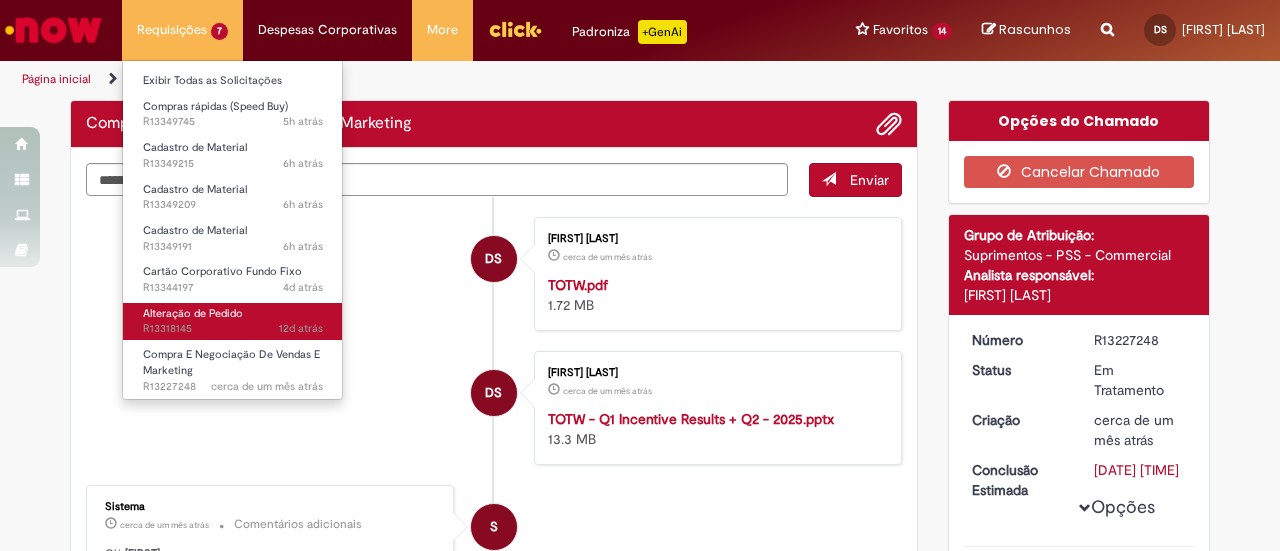 click on "12d atrás 12 dias atrás  R13318145" at bounding box center (233, 329) 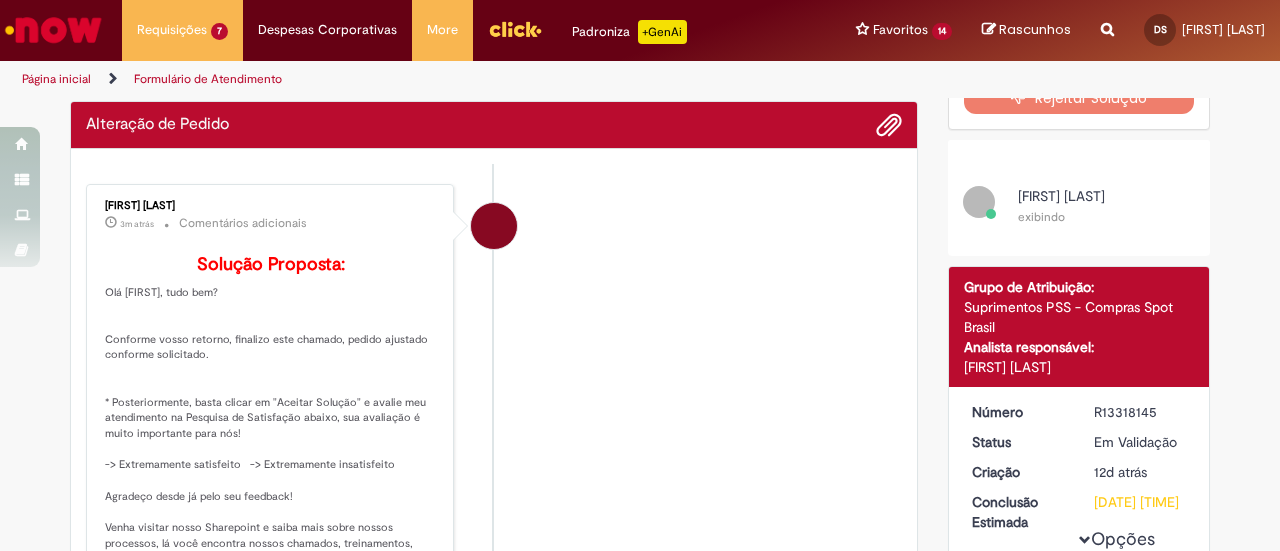 scroll, scrollTop: 0, scrollLeft: 0, axis: both 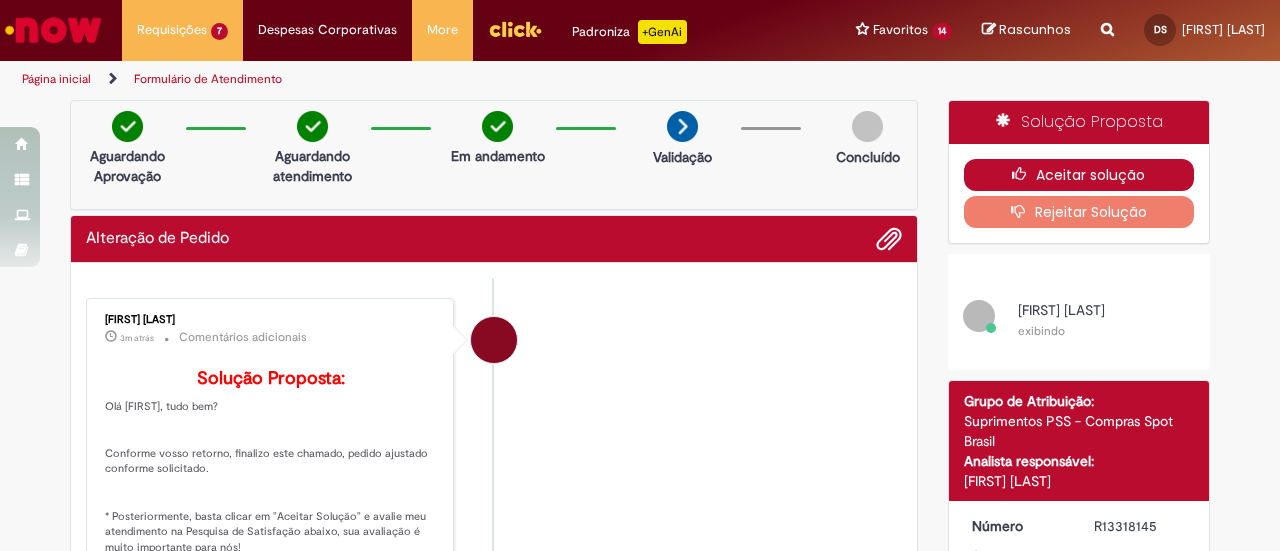 click on "Aceitar solução" at bounding box center (1079, 175) 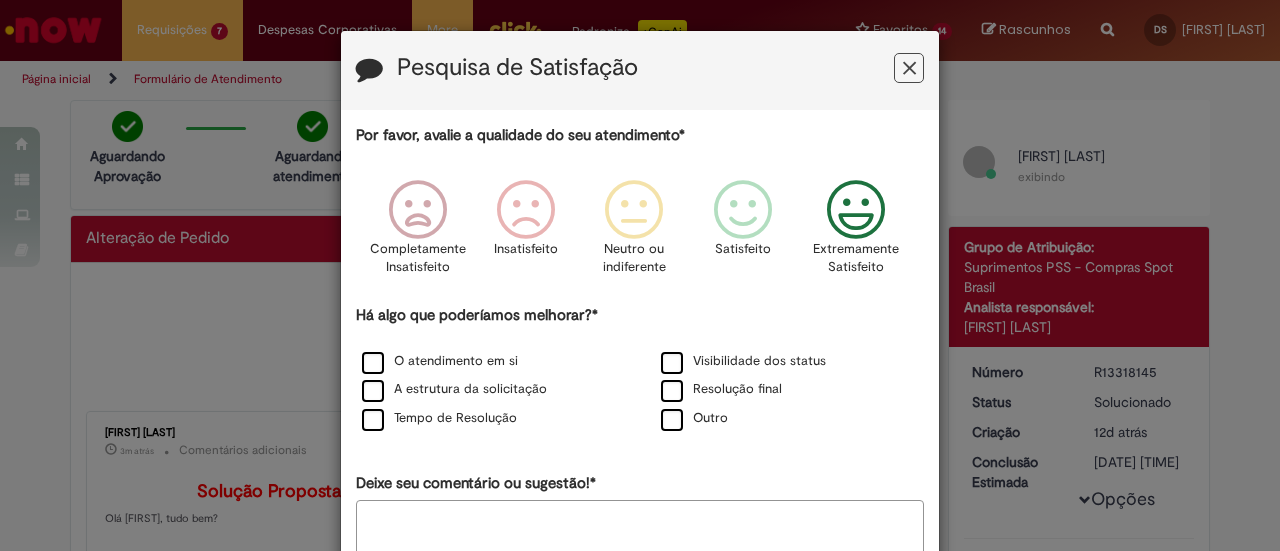 click at bounding box center [856, 210] 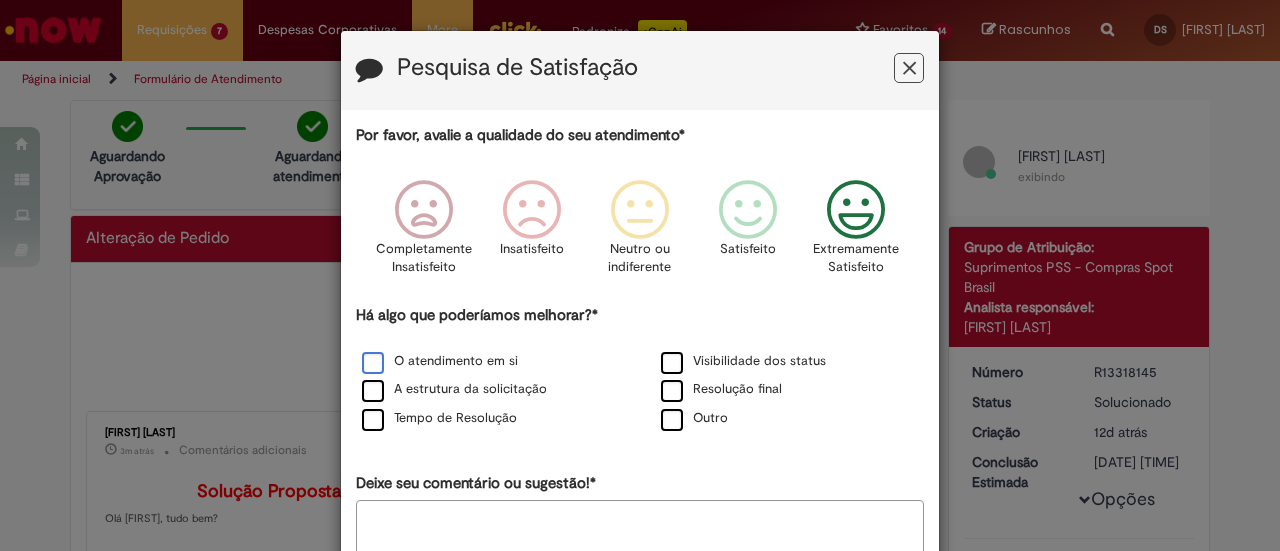 click on "O atendimento em si" at bounding box center (440, 361) 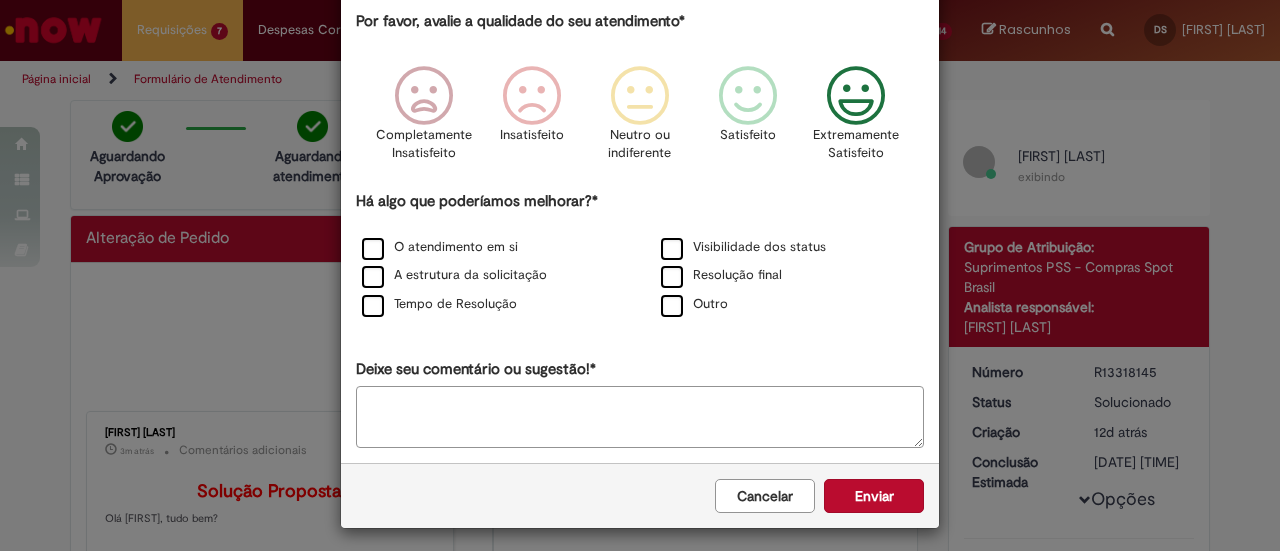 scroll, scrollTop: 119, scrollLeft: 0, axis: vertical 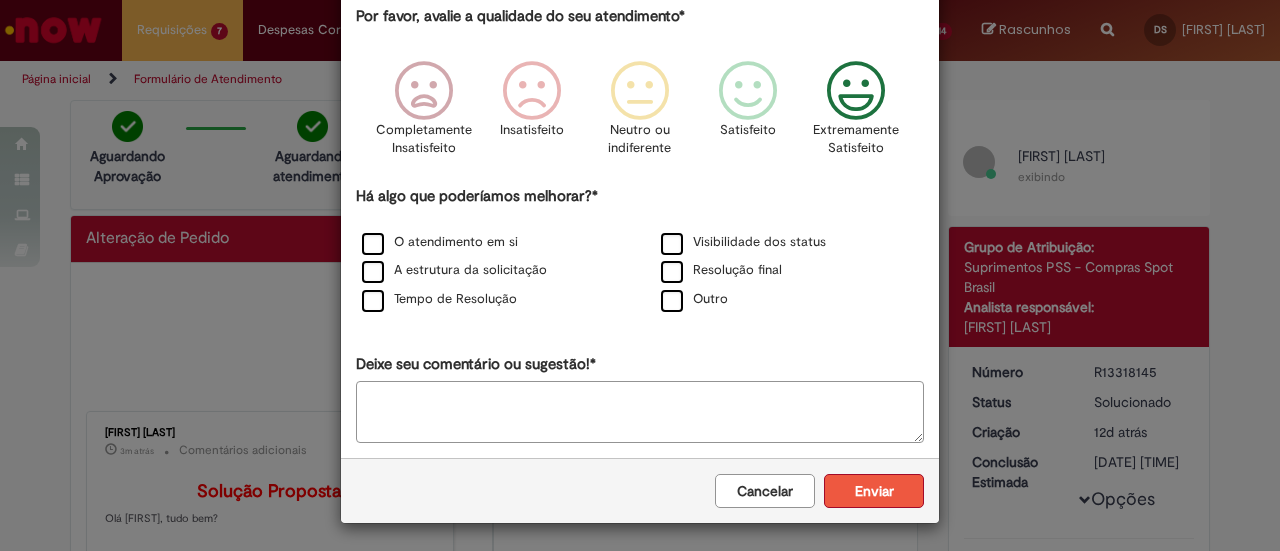 click on "Enviar" at bounding box center (874, 491) 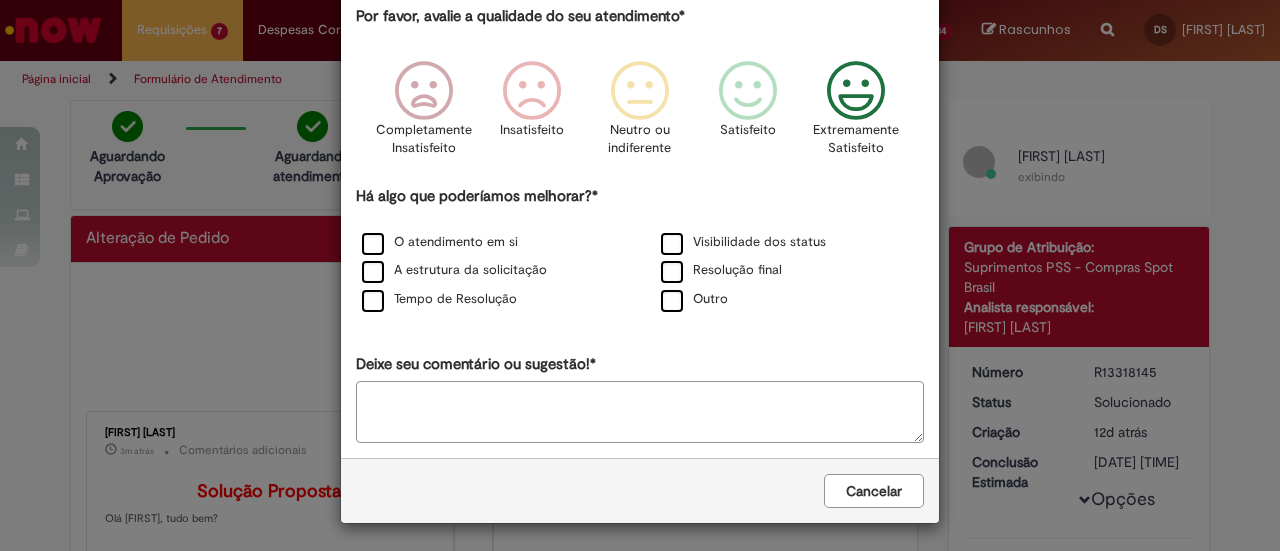 scroll, scrollTop: 0, scrollLeft: 0, axis: both 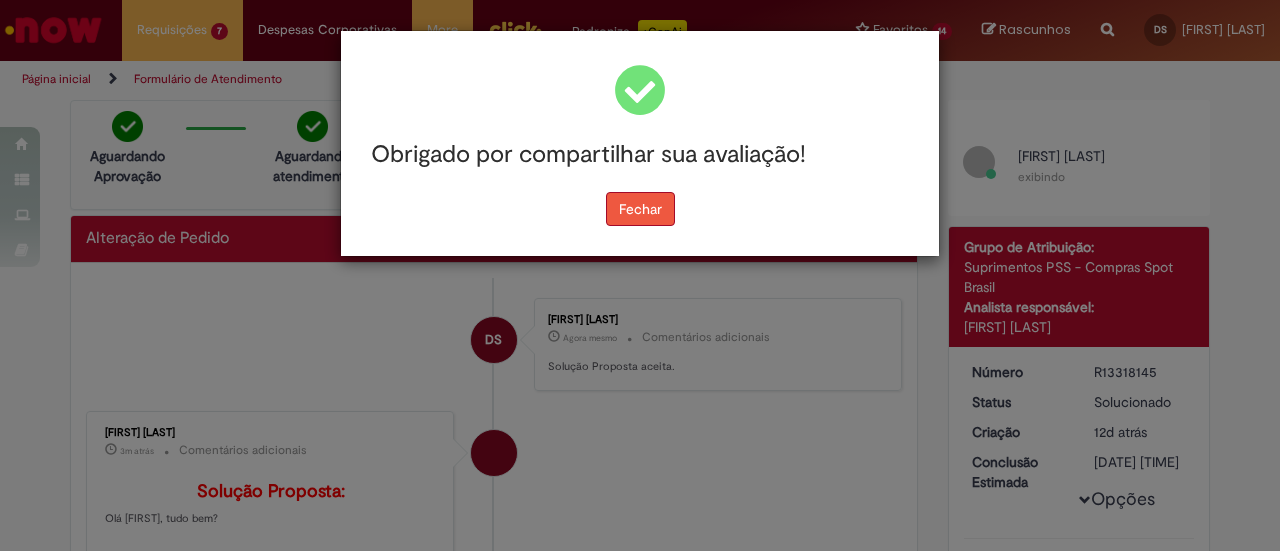 click on "Fechar" at bounding box center [640, 209] 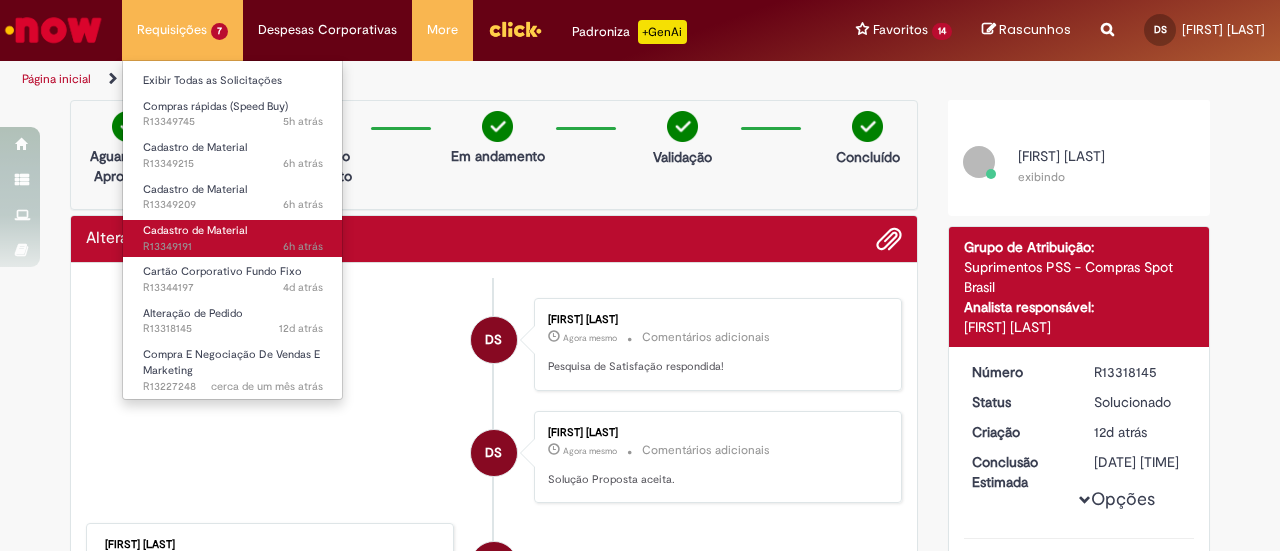 click on "6h atrás 6 horas atrás  R13349191" at bounding box center [233, 247] 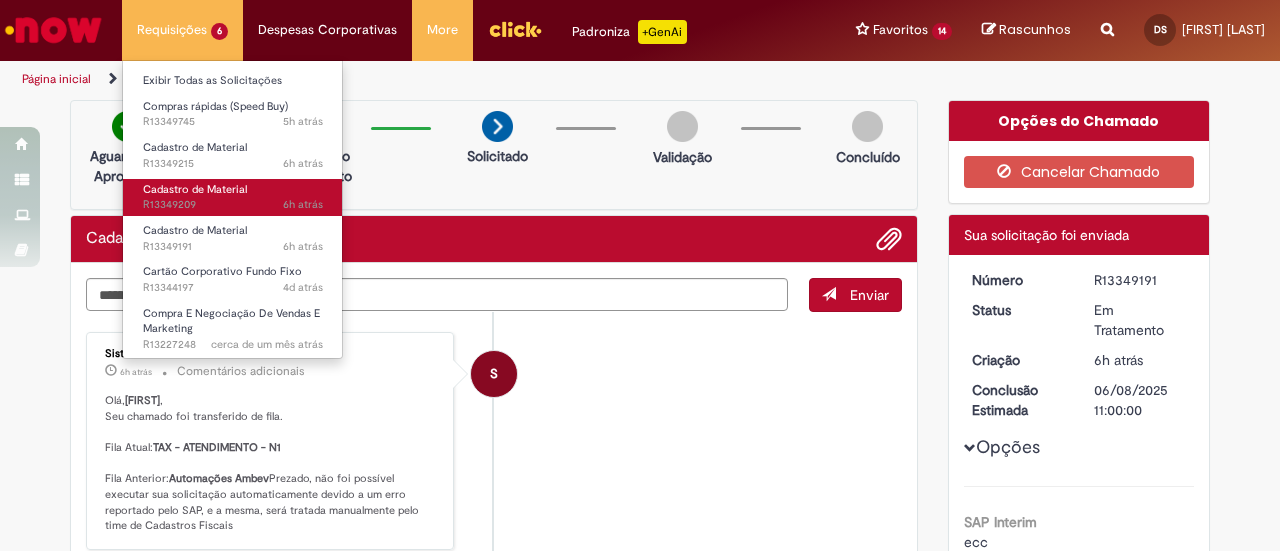 click on "6h atrás 6 horas atrás  R13349209" at bounding box center (233, 205) 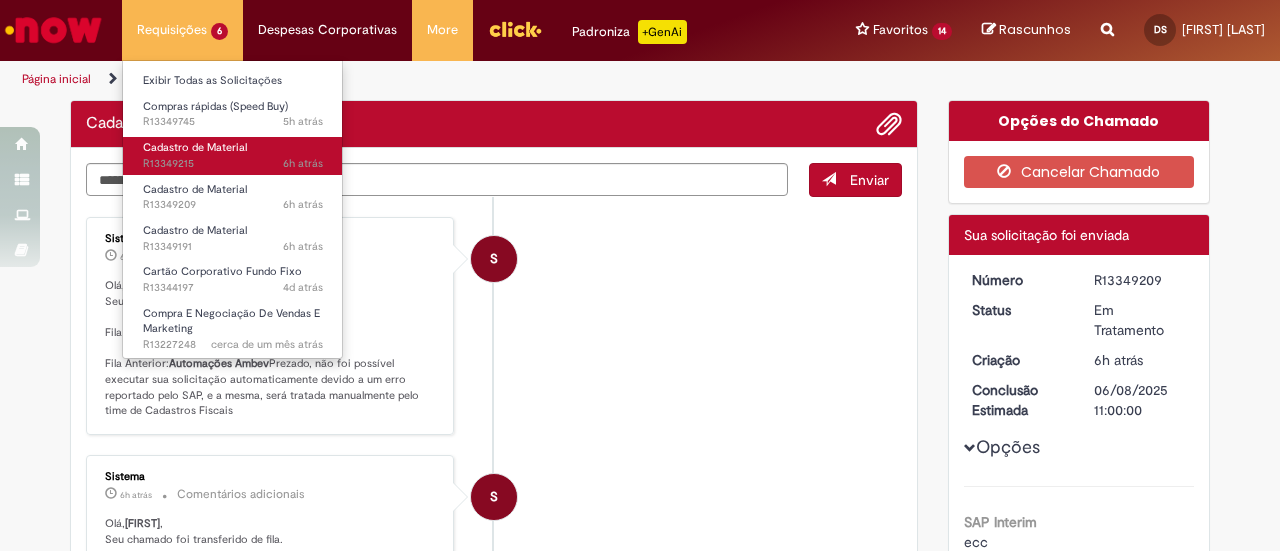 click on "6h atrás 6 horas atrás  R13349215" at bounding box center (233, 164) 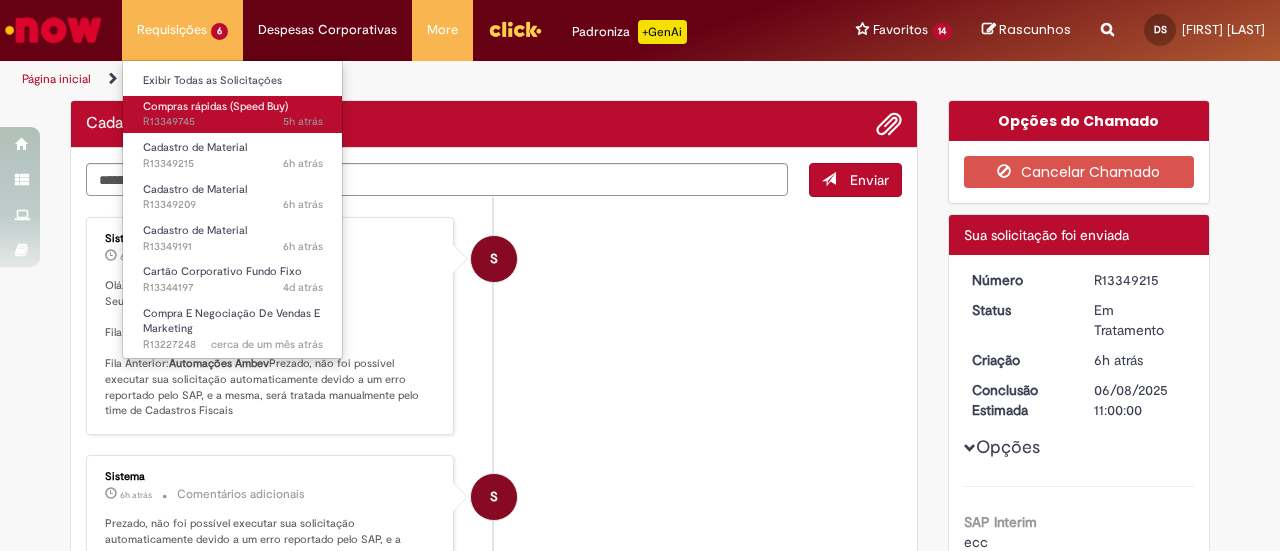 click on "5h atrás 5 horas atrás  R13349745" at bounding box center [233, 122] 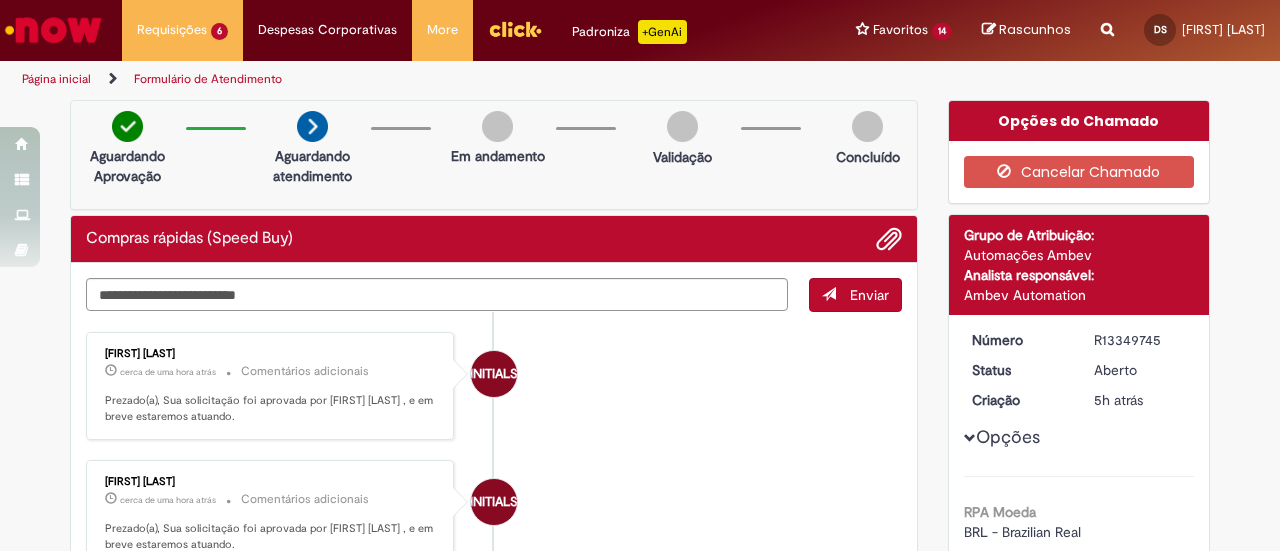 scroll, scrollTop: 200, scrollLeft: 0, axis: vertical 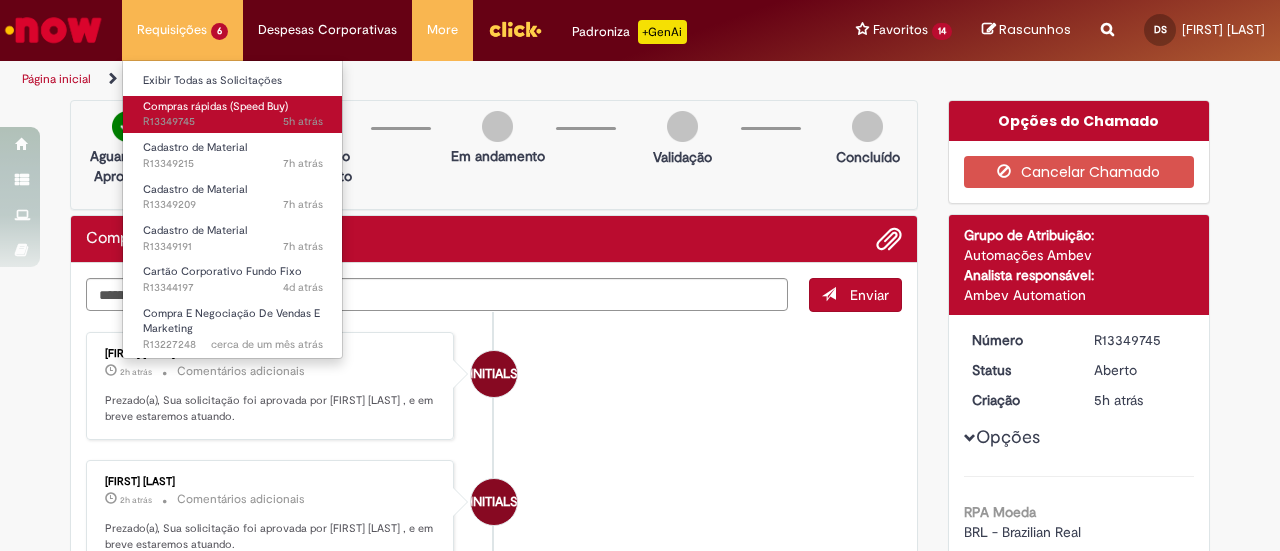 click on "Compras rápidas (Speed Buy)" at bounding box center (215, 106) 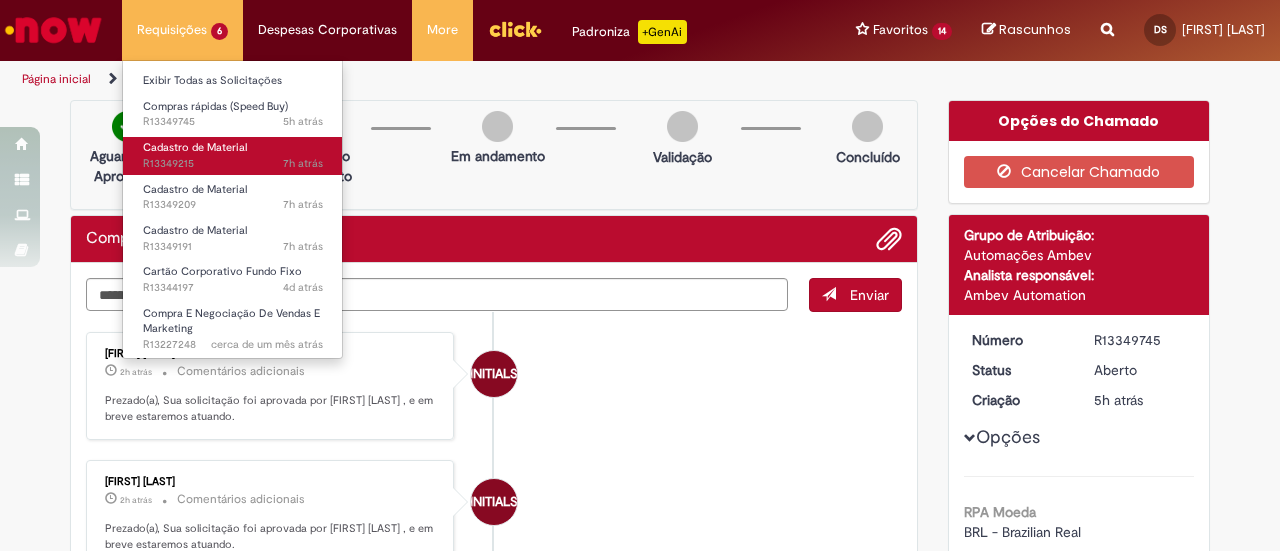 click on "Cadastro de Material" at bounding box center (195, 147) 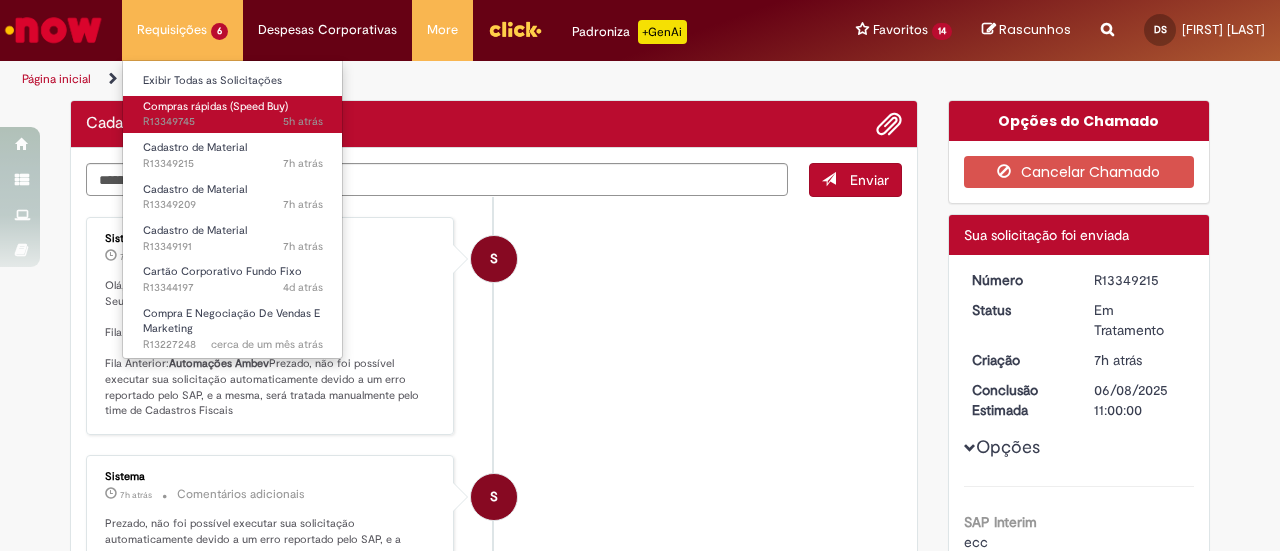 click on "5h atrás 5 horas atrás  R13349745" at bounding box center (233, 122) 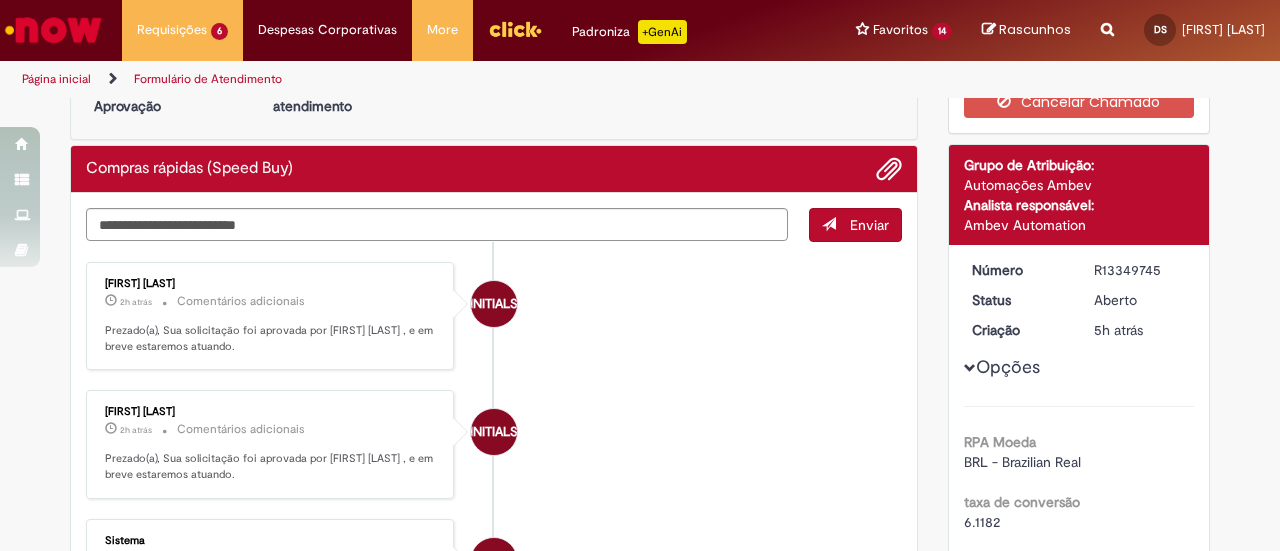 scroll, scrollTop: 0, scrollLeft: 0, axis: both 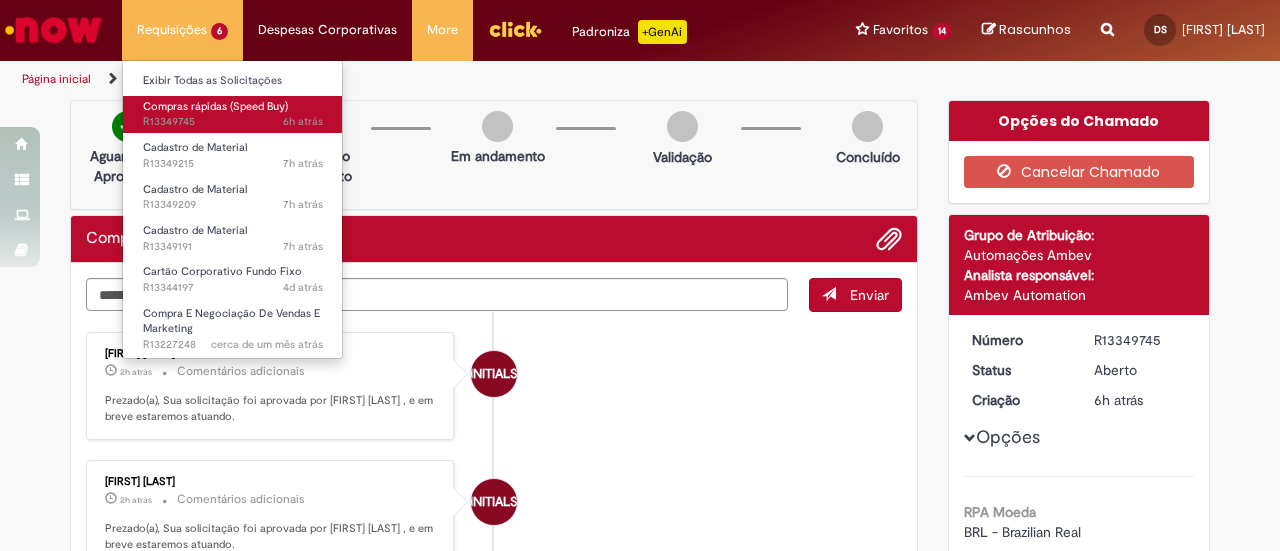 click on "Compras rápidas (Speed Buy)" at bounding box center (215, 106) 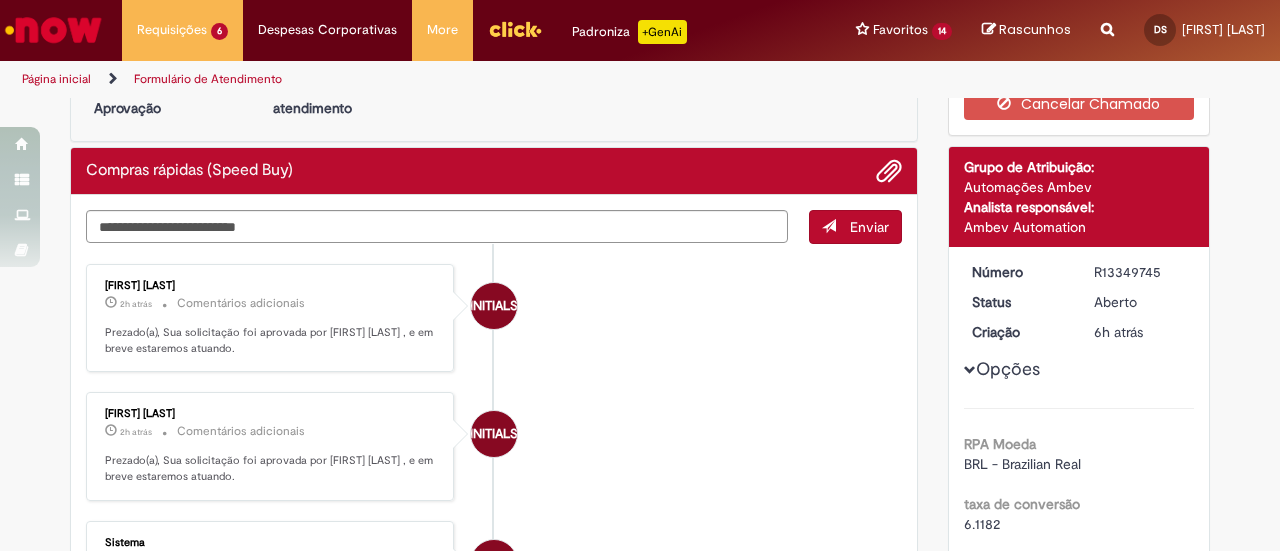 scroll, scrollTop: 0, scrollLeft: 0, axis: both 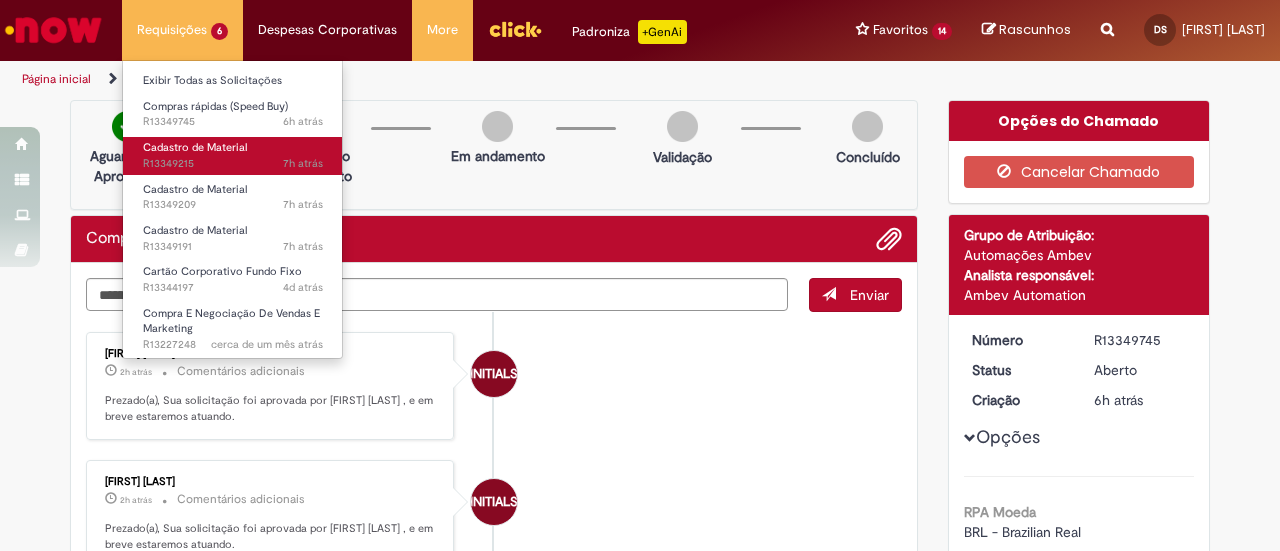 click on "Cadastro de Material" at bounding box center [195, 147] 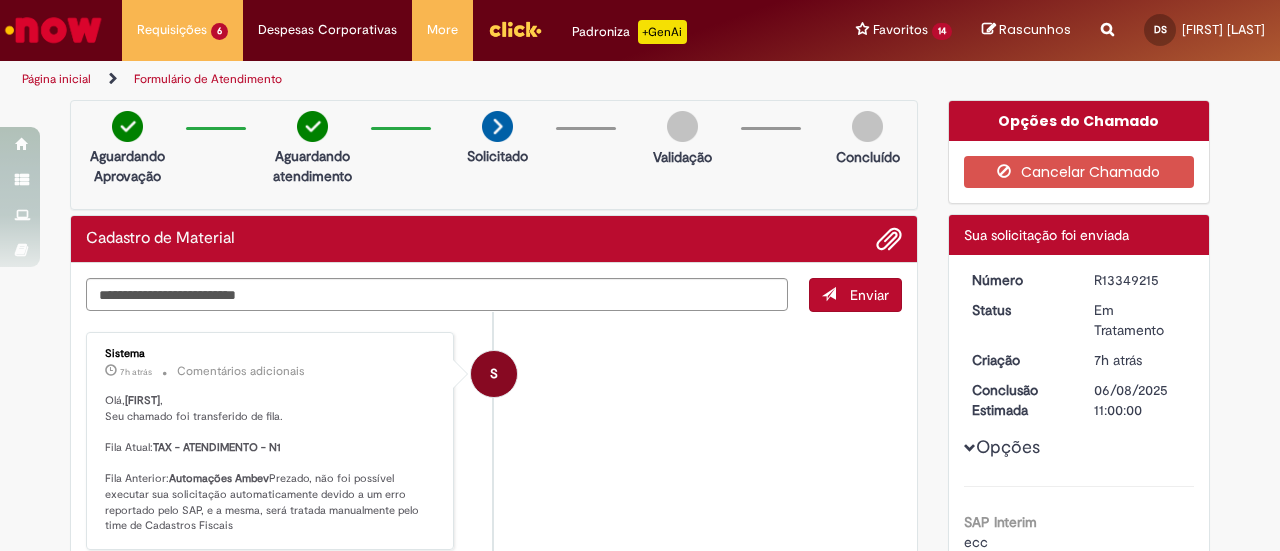 click on "S
Sistema
7h atrás 7 horas atrás     Comentários adicionais
Olá,  Danielle ,  Seu chamado foi transferido de fila. Fila Atual:  TAX - ATENDIMENTO - N1 Fila Anterior:  Automações Ambev
Prezado, não foi possível executar sua solicitação automaticamente devido a um erro reportado pelo SAP, e a mesma, será tratada manualmente pelo time de Cadastros Fiscais" at bounding box center [494, 441] 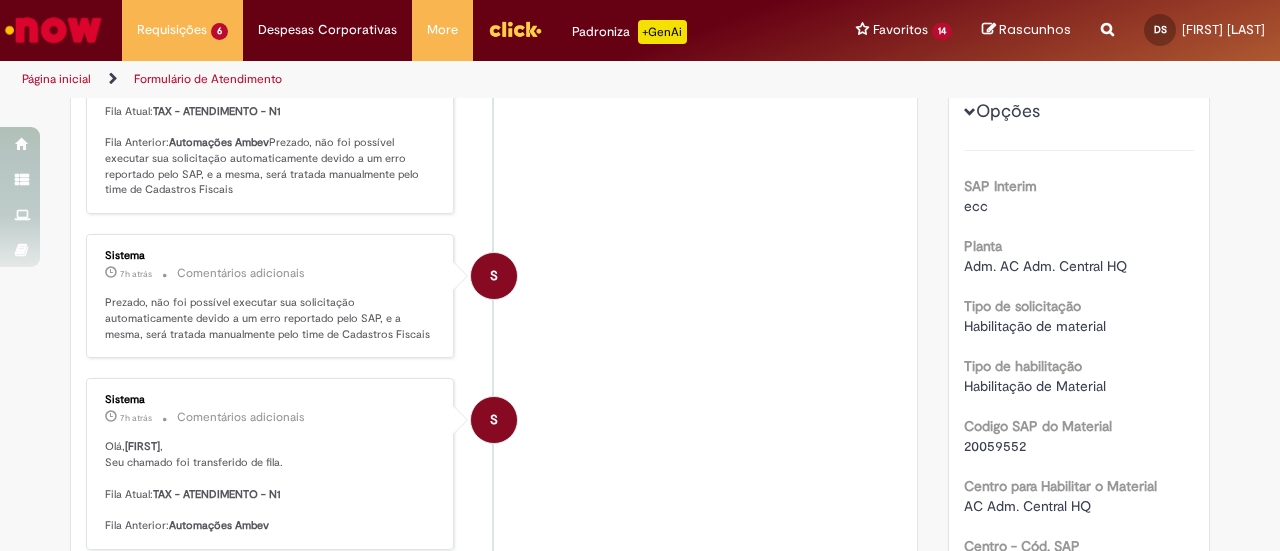 scroll, scrollTop: 0, scrollLeft: 0, axis: both 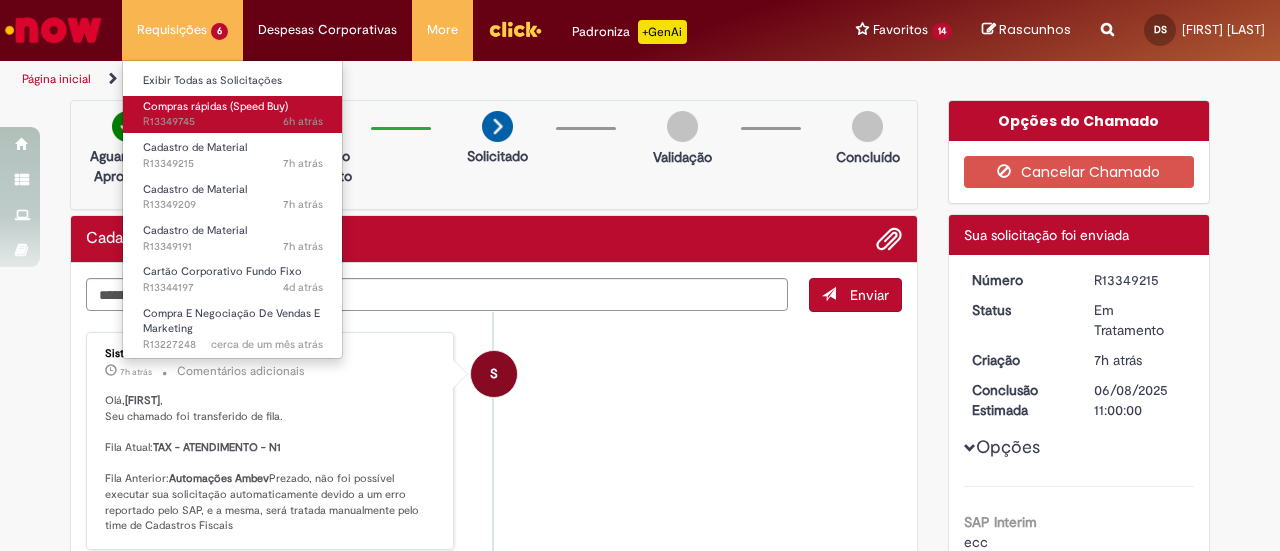 click on "Compras rápidas (Speed Buy)
6h atrás 6 horas atrás  R13349745" at bounding box center (233, 114) 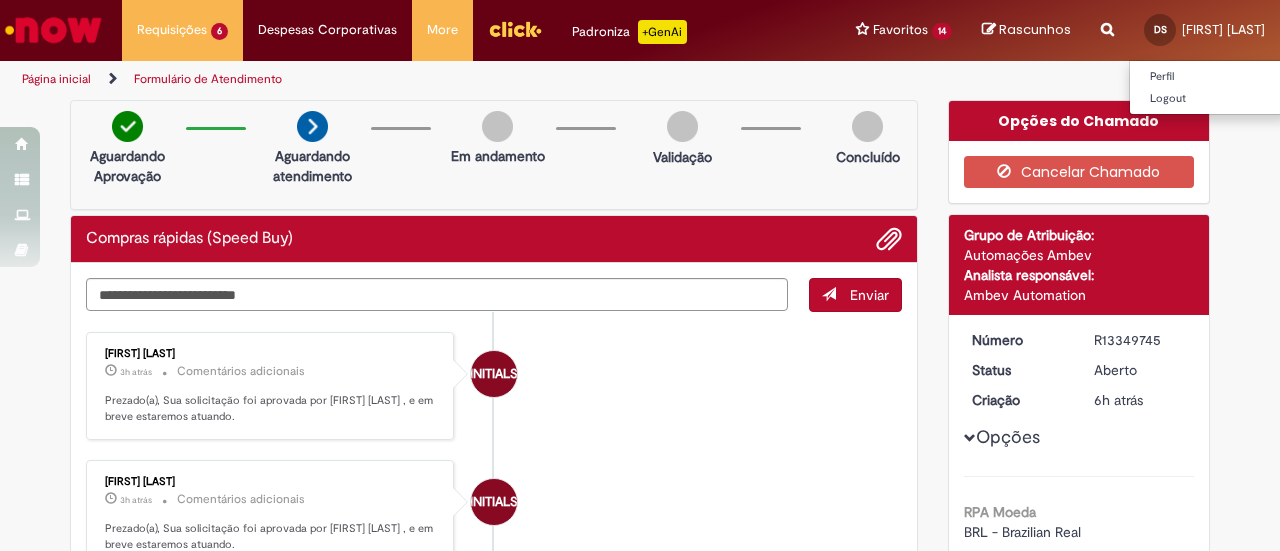 click on "[NAME] [LAST] [LAST]" at bounding box center [1223, 29] 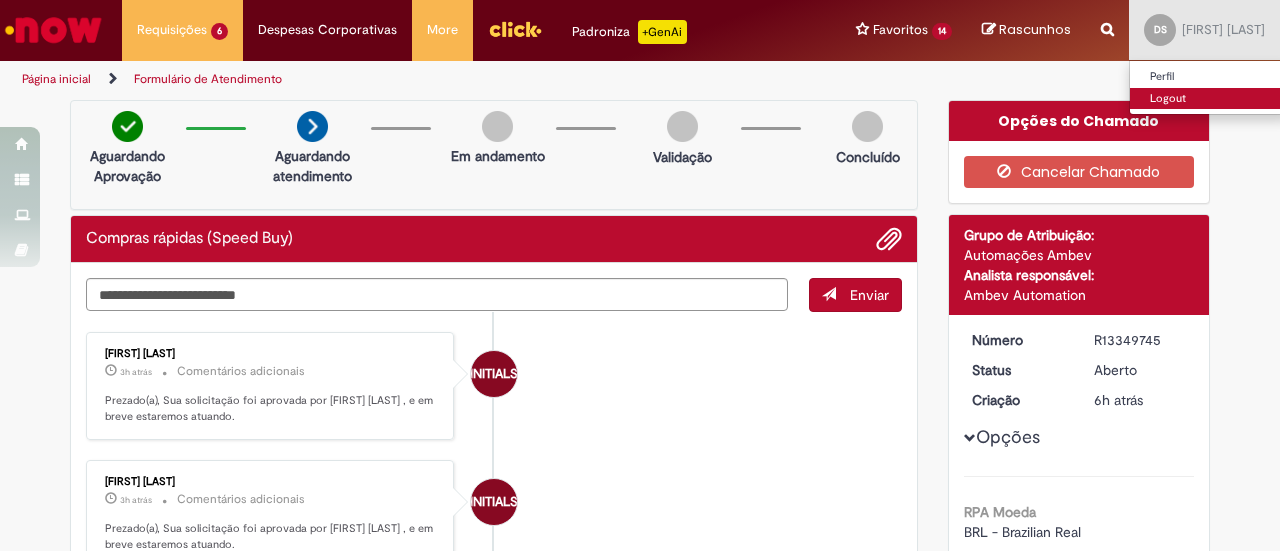click on "Logout" at bounding box center (1209, 99) 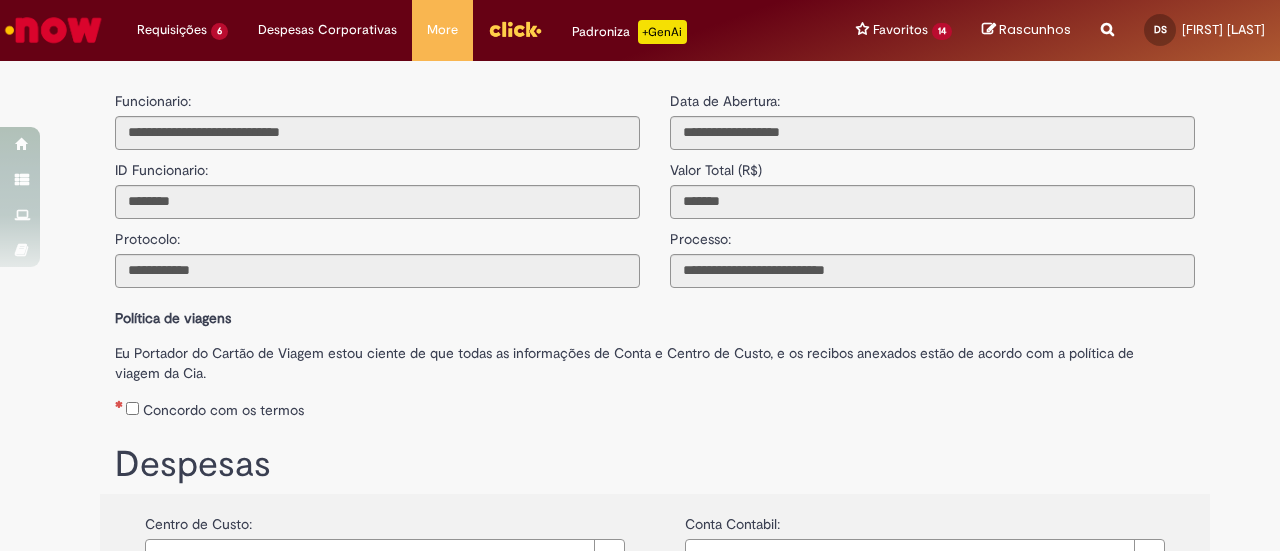scroll, scrollTop: 0, scrollLeft: 0, axis: both 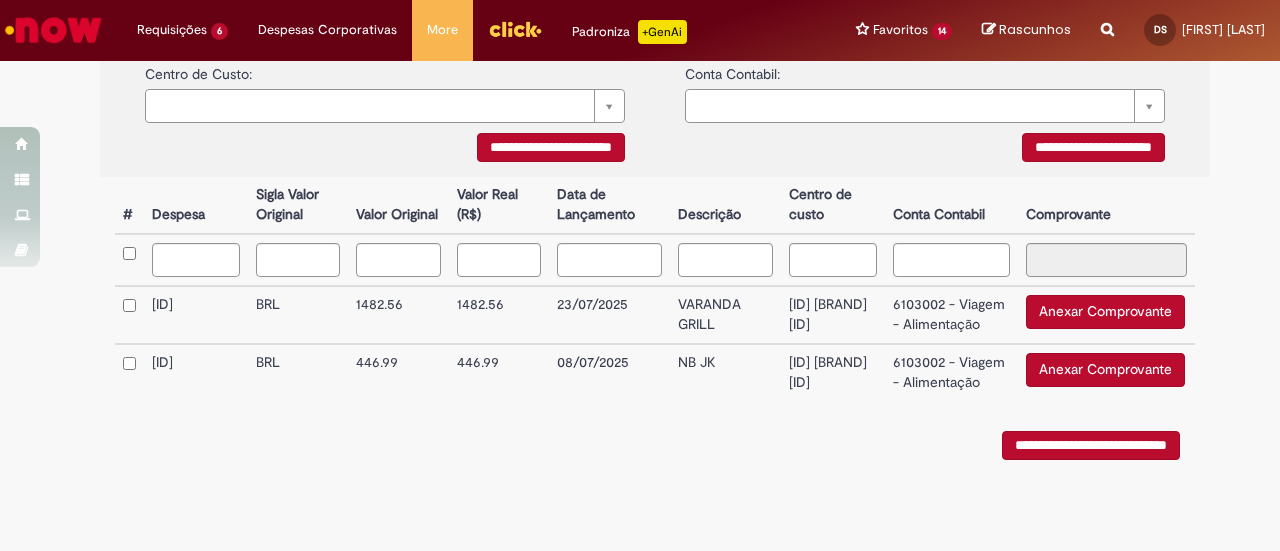 click on "Anexar Comprovante" at bounding box center [1105, 312] 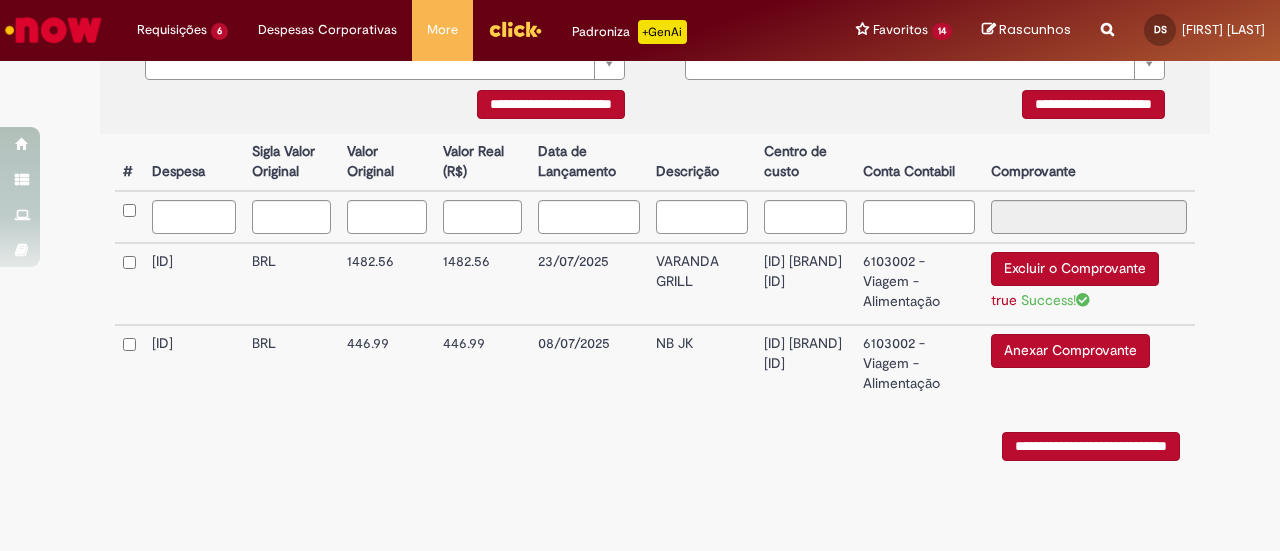 click on "Anexar Comprovante" at bounding box center [1070, 351] 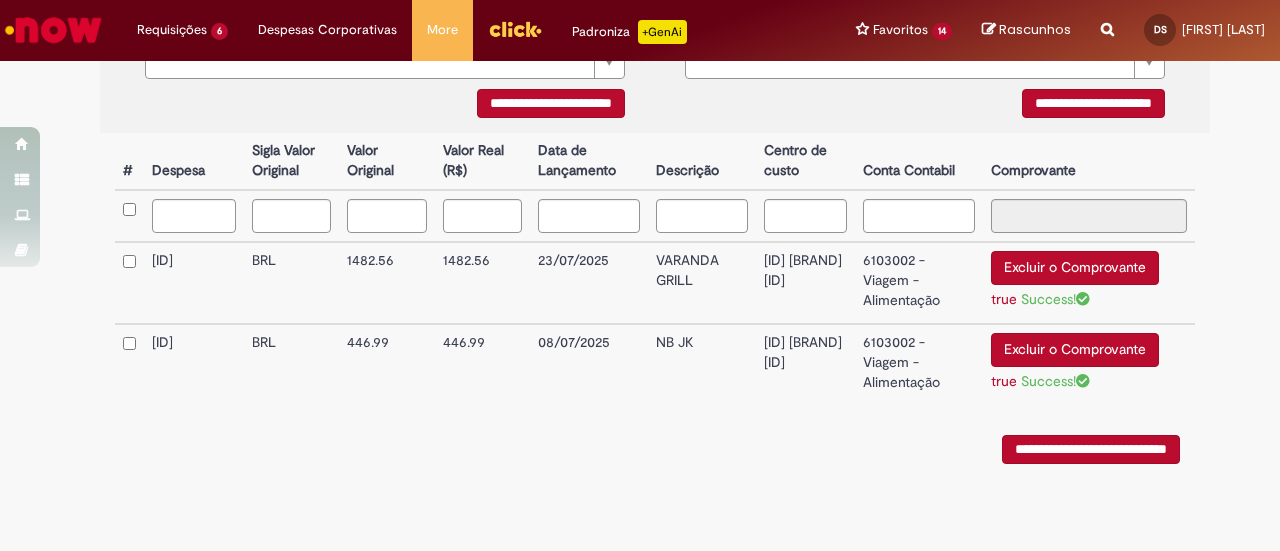 click on "6103002 - Viagem - Alimentação" at bounding box center (918, 283) 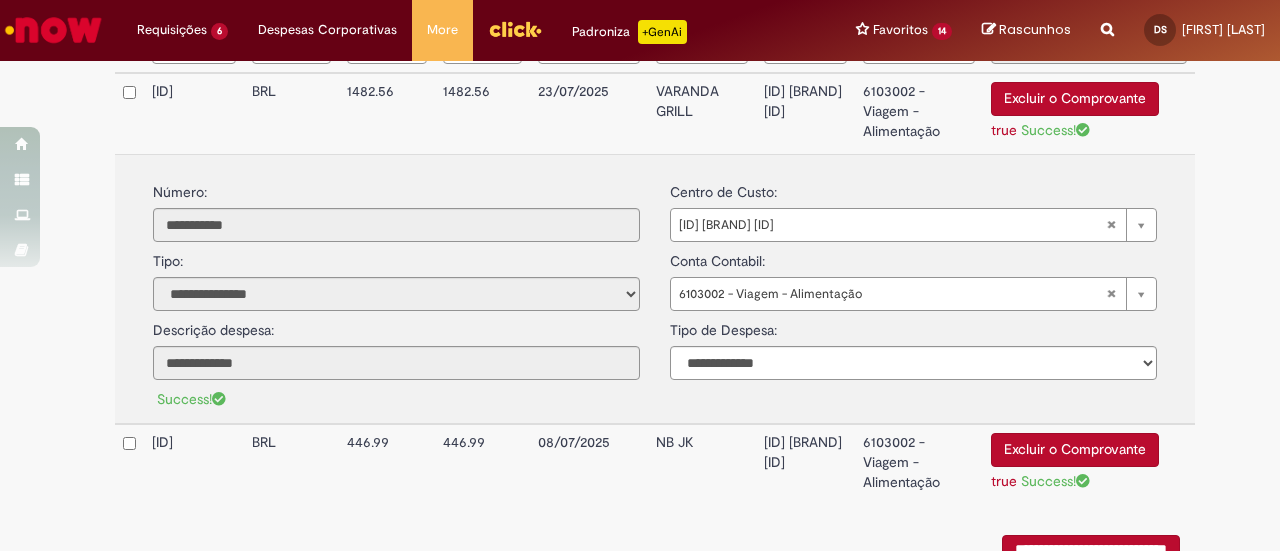 scroll, scrollTop: 694, scrollLeft: 0, axis: vertical 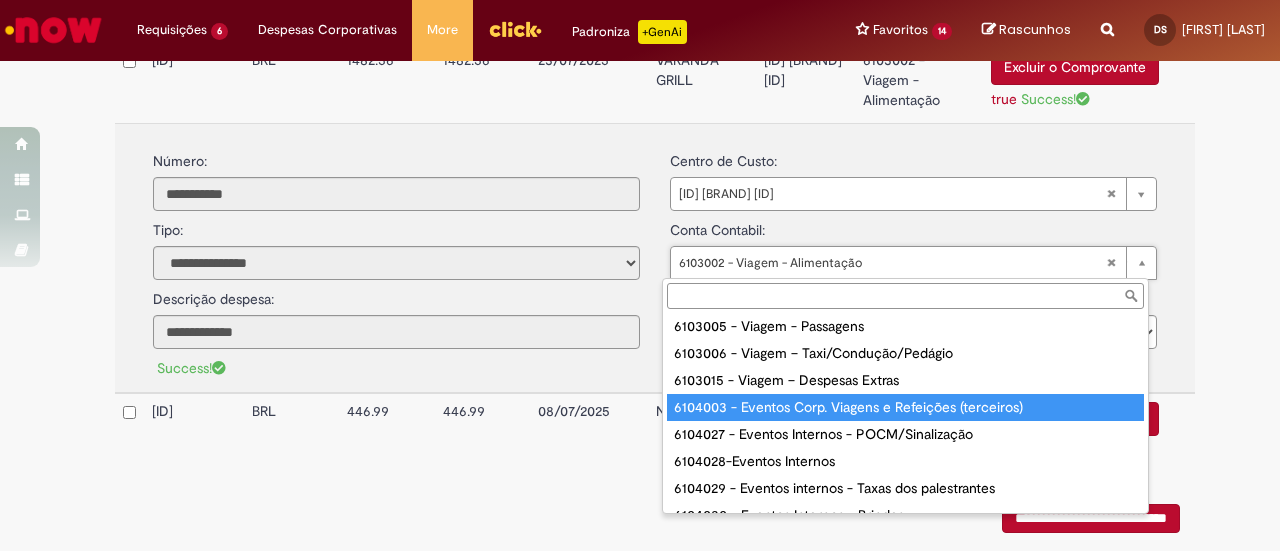 type on "**********" 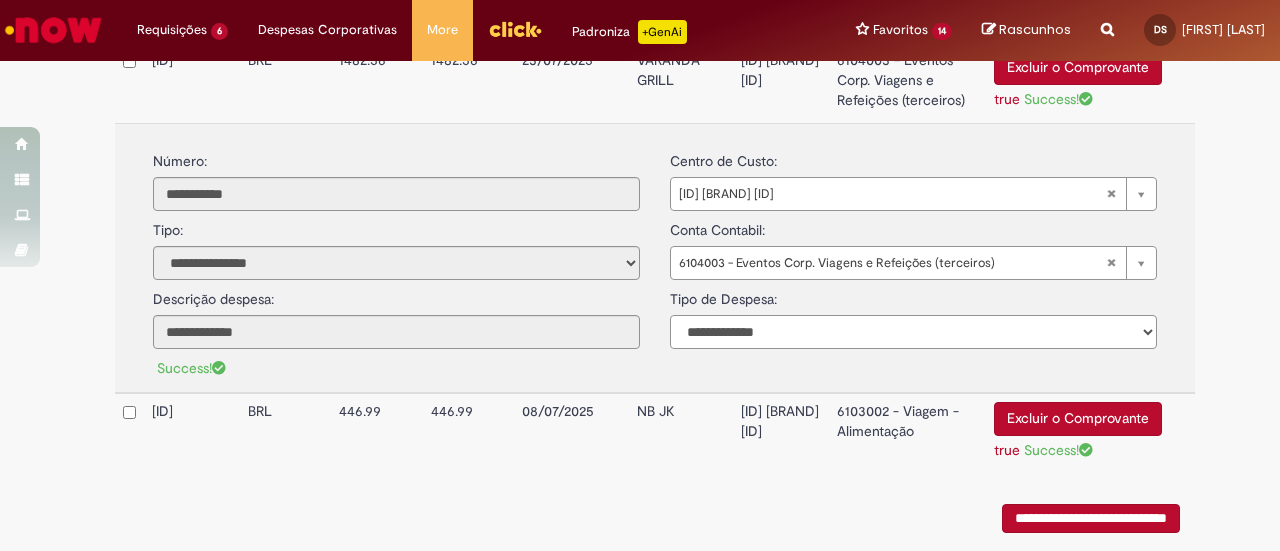 click on "**********" at bounding box center (913, 332) 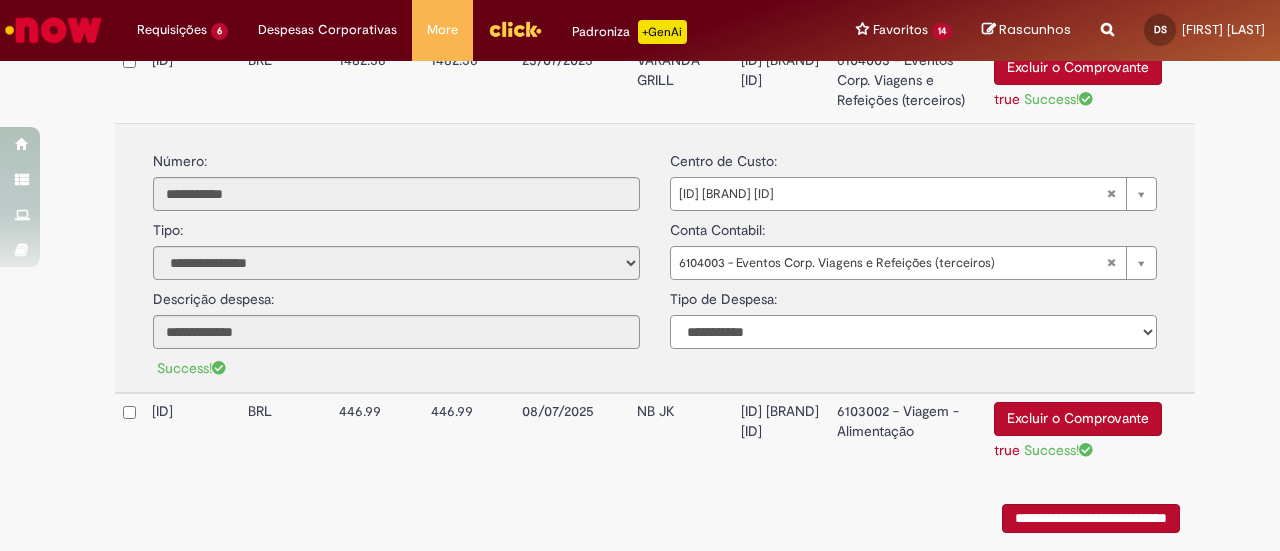 click on "**********" at bounding box center [913, 332] 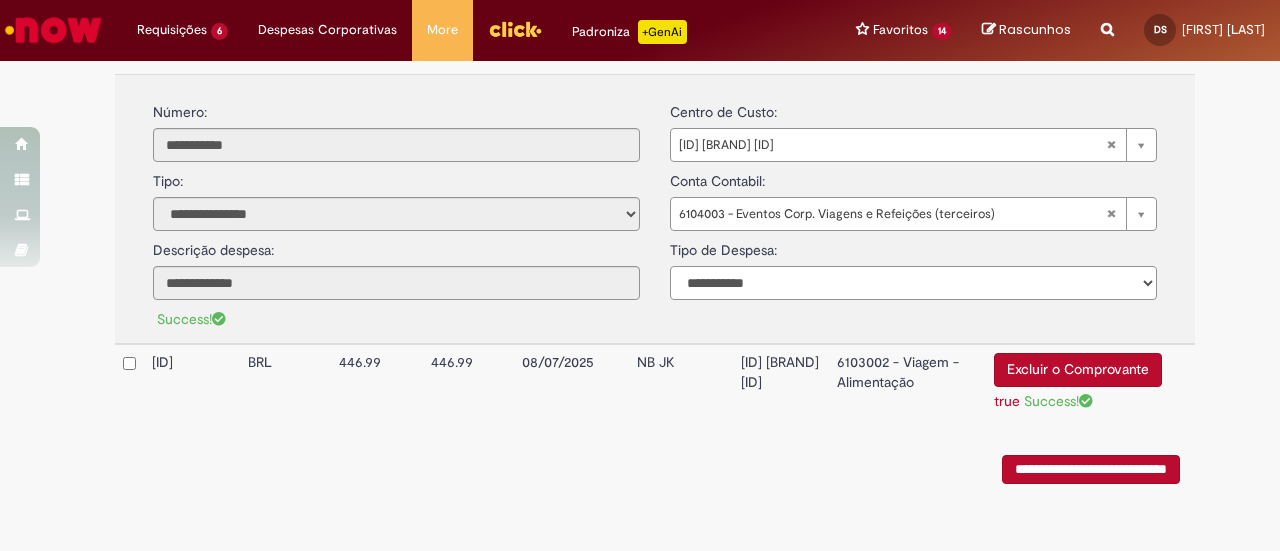 scroll, scrollTop: 786, scrollLeft: 0, axis: vertical 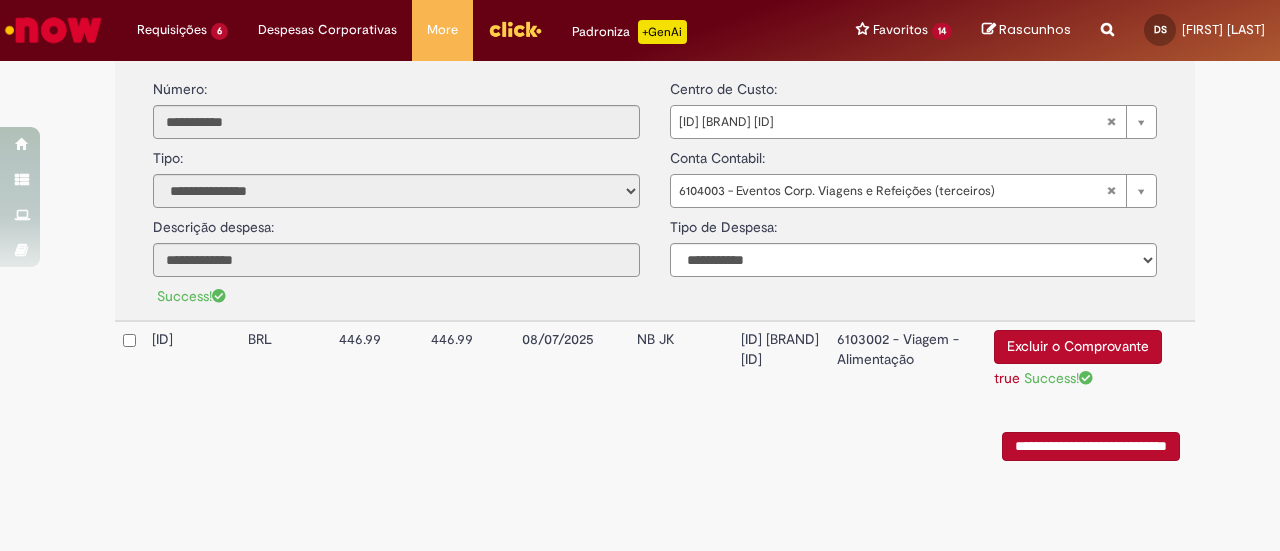 click on "6103002 - Viagem - Alimentação" at bounding box center [908, 361] 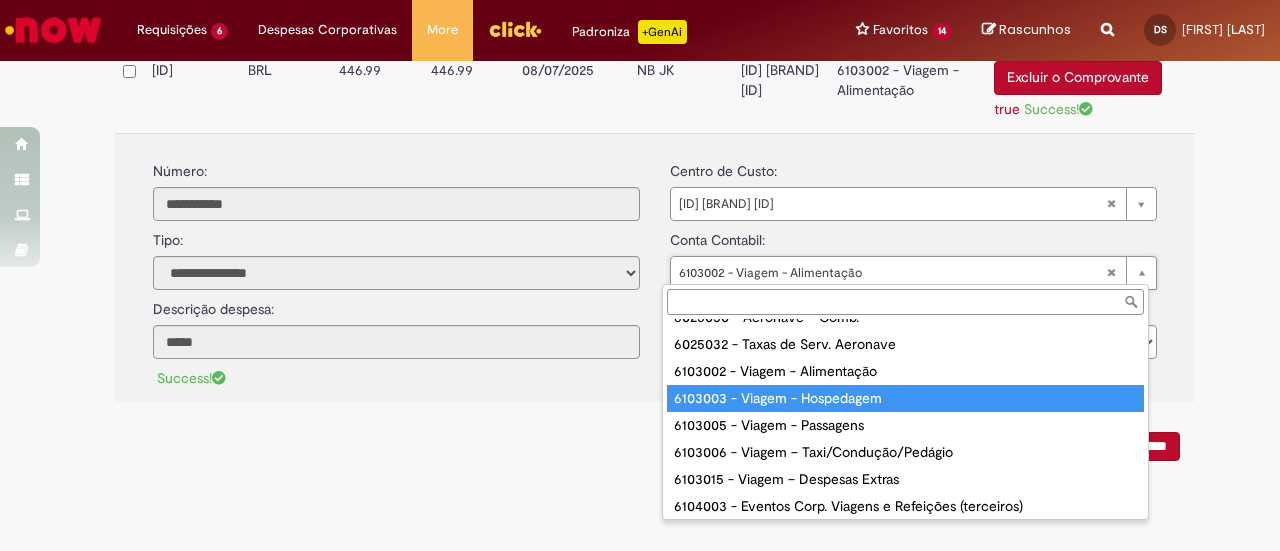 scroll, scrollTop: 200, scrollLeft: 0, axis: vertical 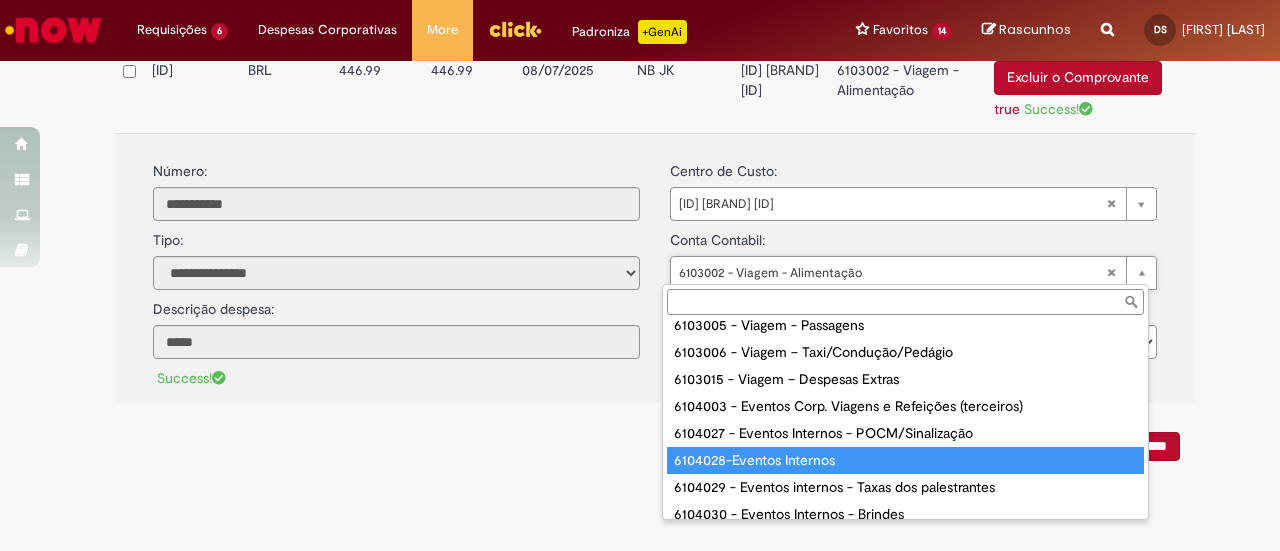 type on "**********" 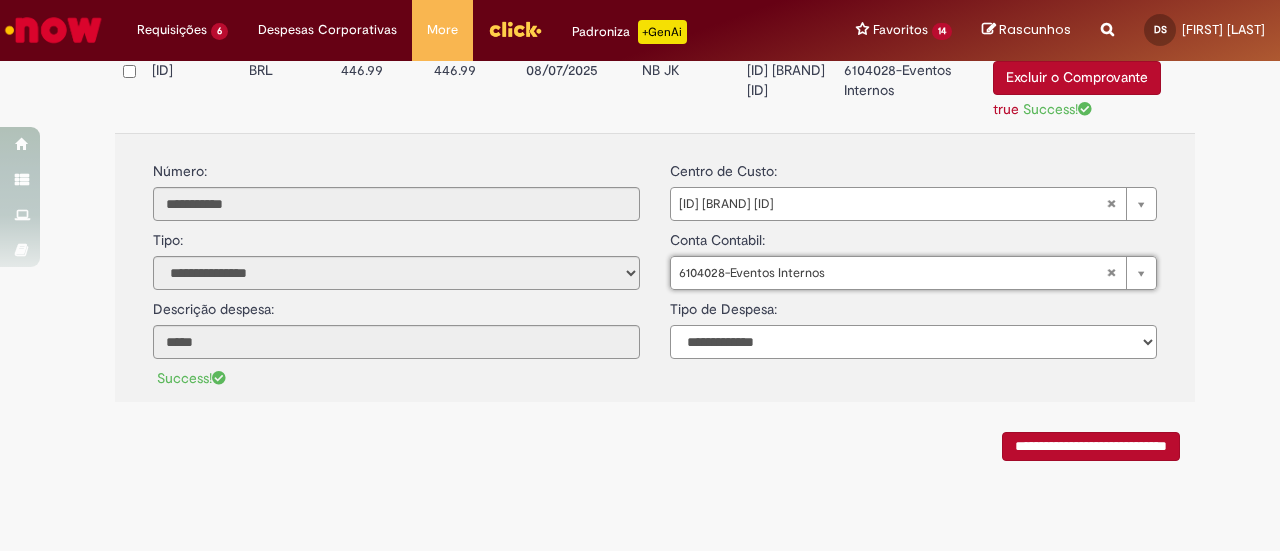 click on "**********" at bounding box center [913, 342] 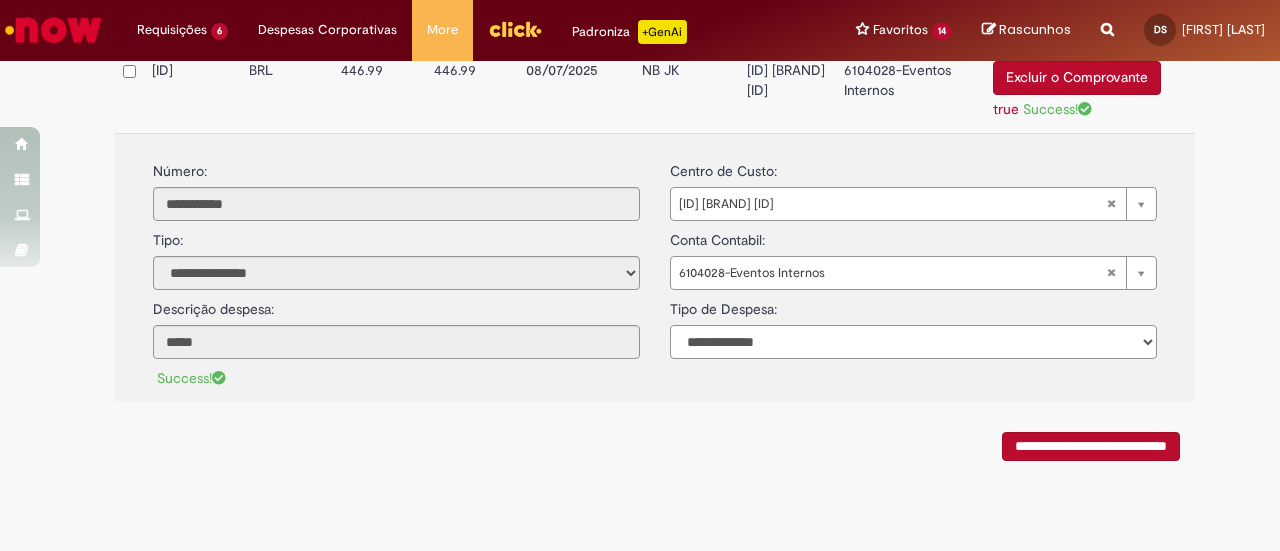 select on "*" 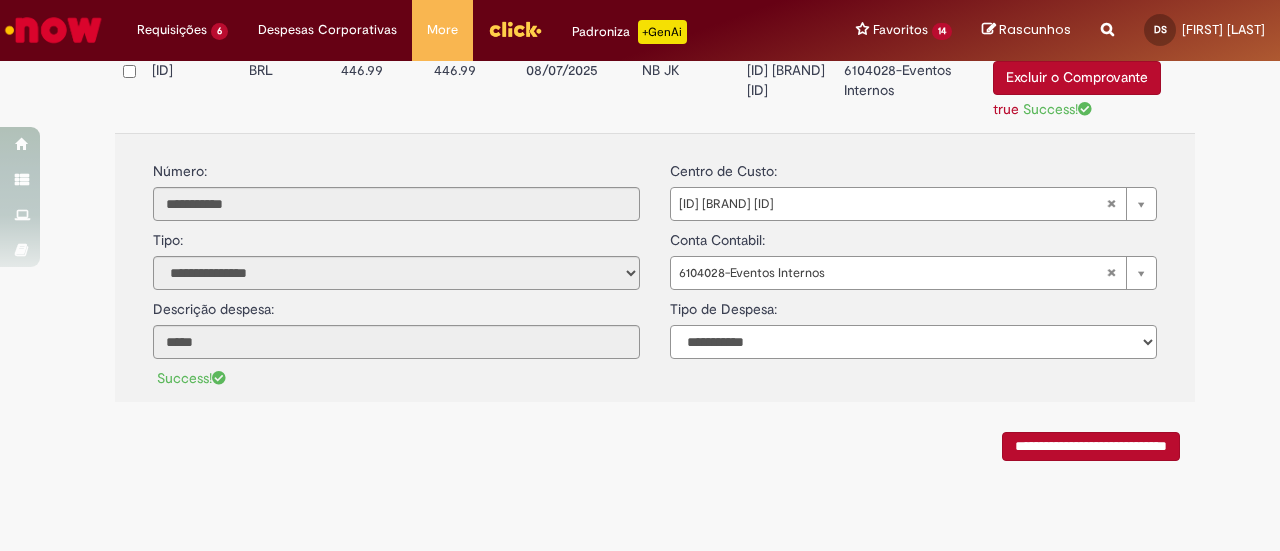 click on "**********" at bounding box center [913, 342] 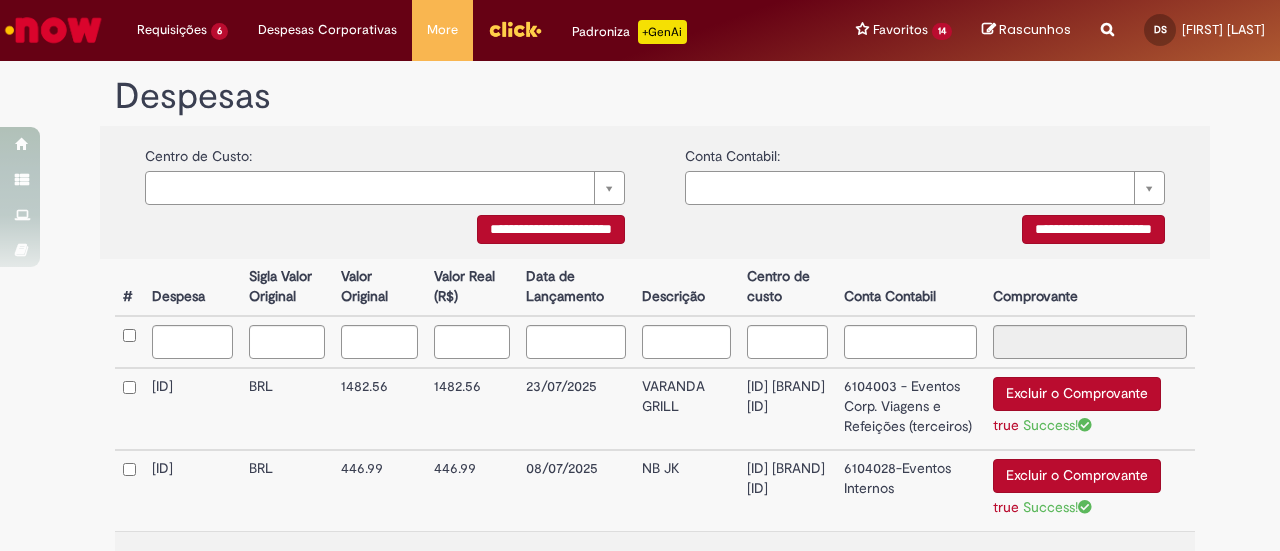 scroll, scrollTop: 306, scrollLeft: 0, axis: vertical 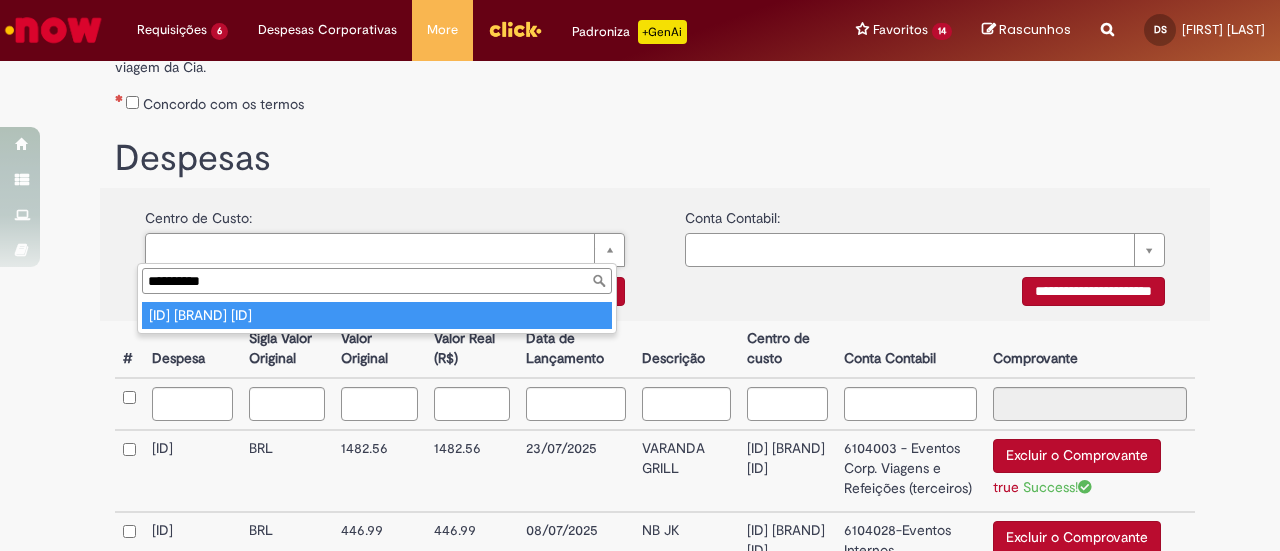 type on "**********" 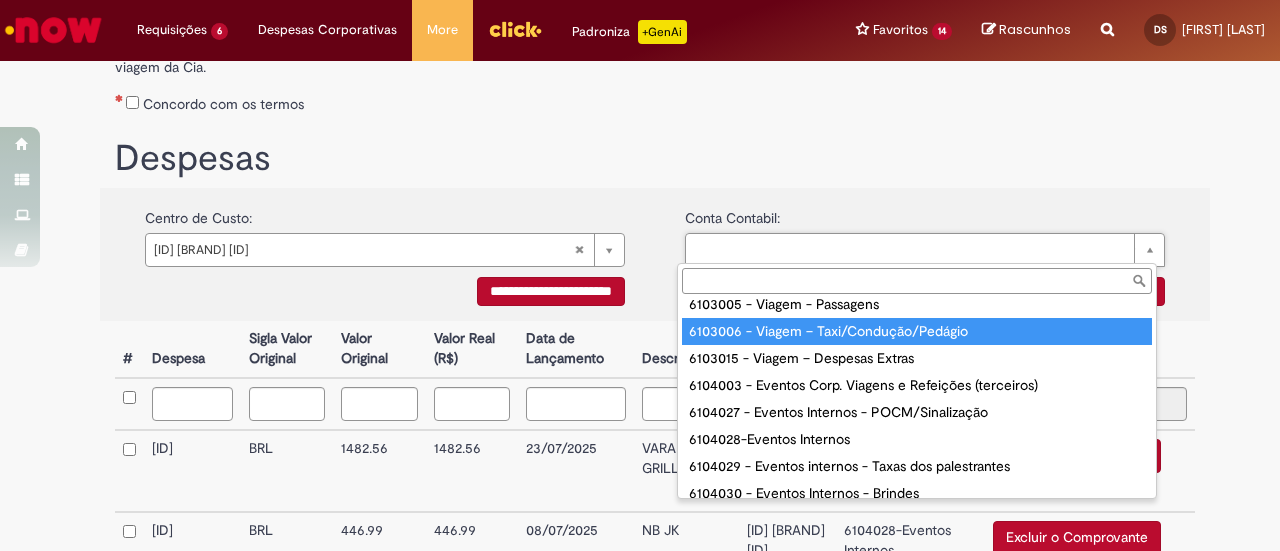 scroll, scrollTop: 193, scrollLeft: 0, axis: vertical 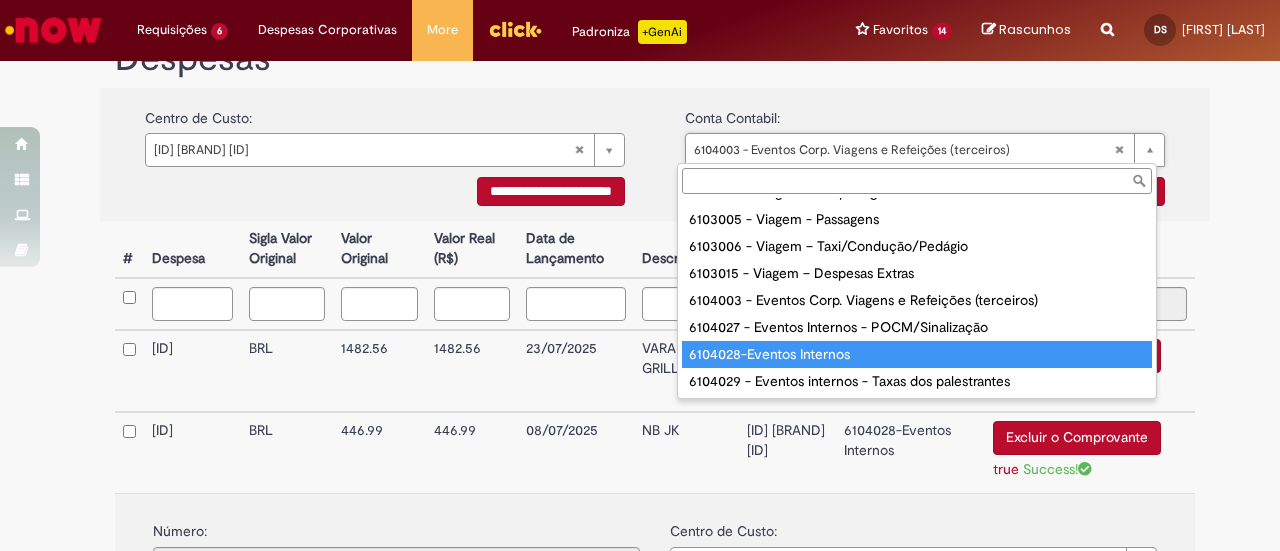 type on "**********" 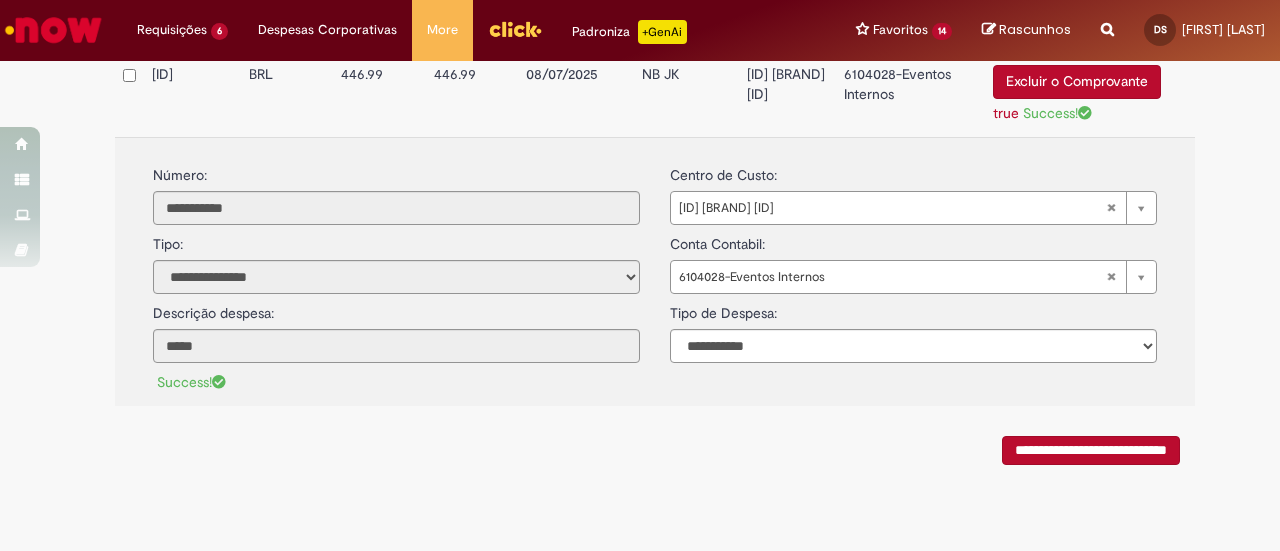 scroll, scrollTop: 806, scrollLeft: 0, axis: vertical 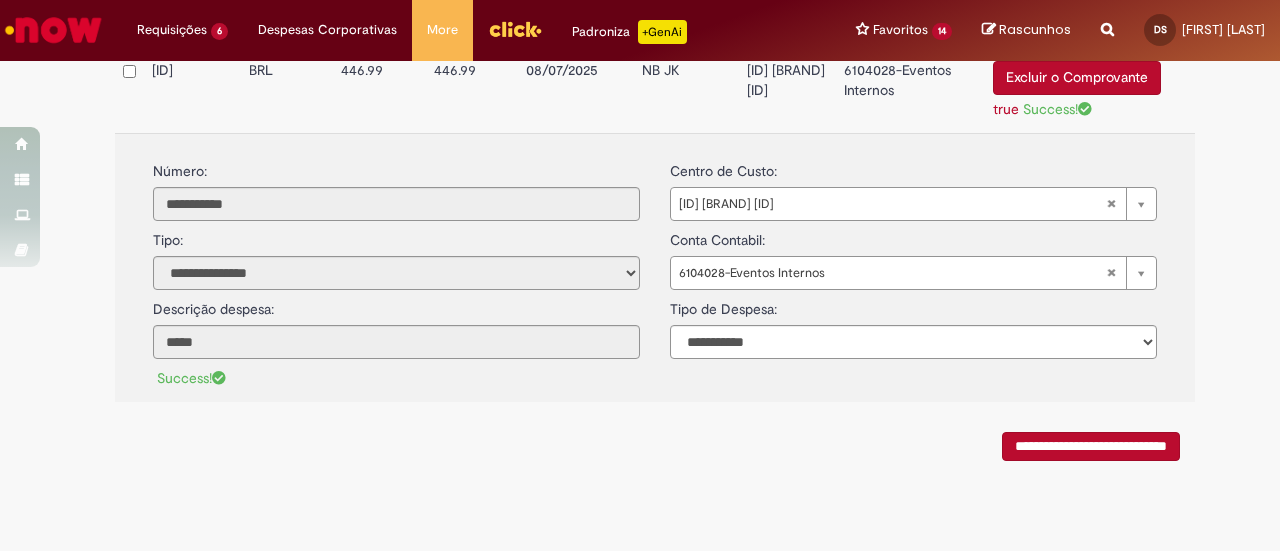 click on "**********" at bounding box center (1091, 446) 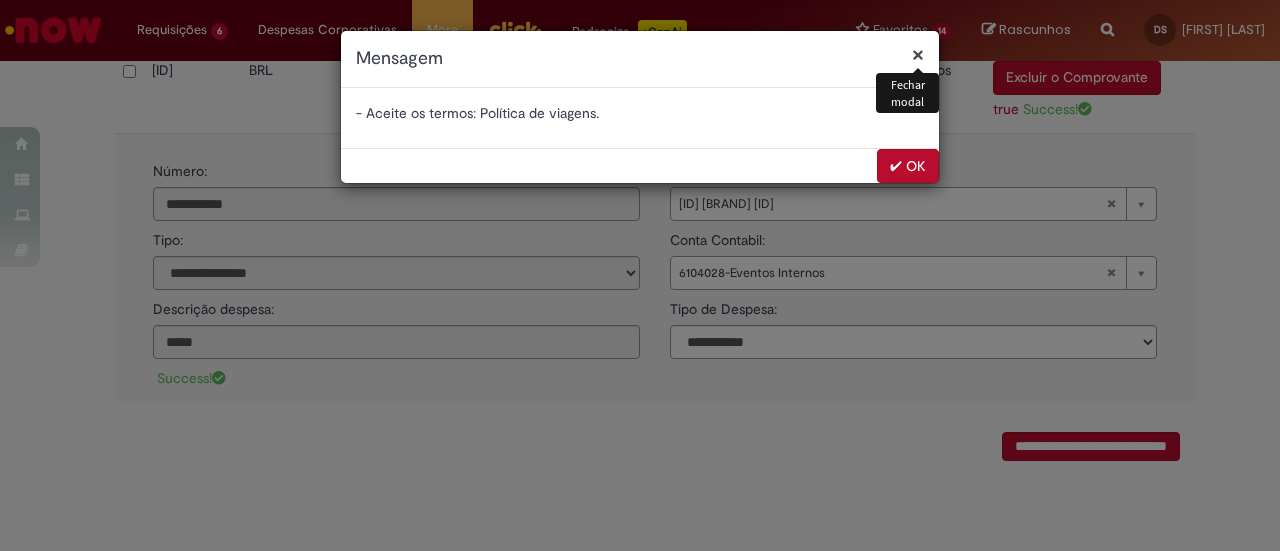 click on "✔ OK" at bounding box center [908, 166] 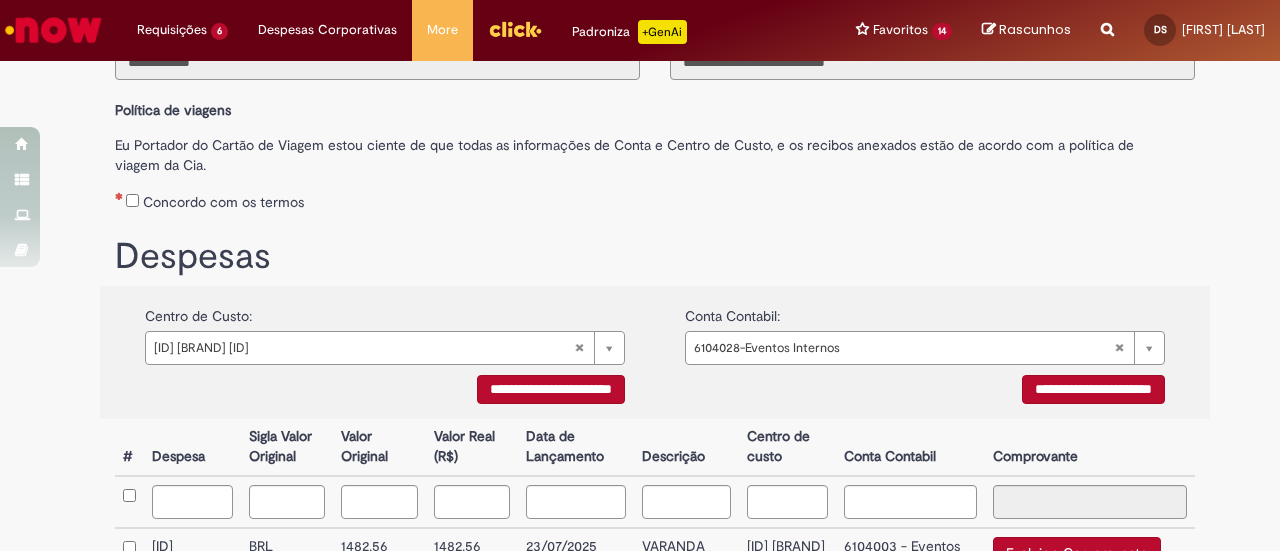 scroll, scrollTop: 206, scrollLeft: 0, axis: vertical 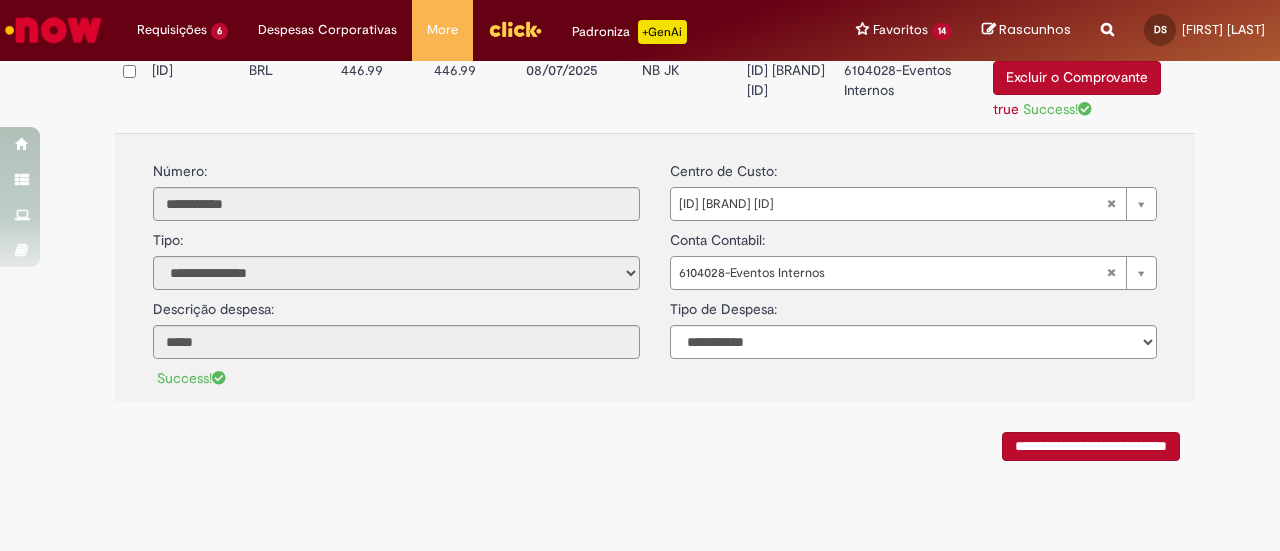 click on "**********" at bounding box center [1091, 446] 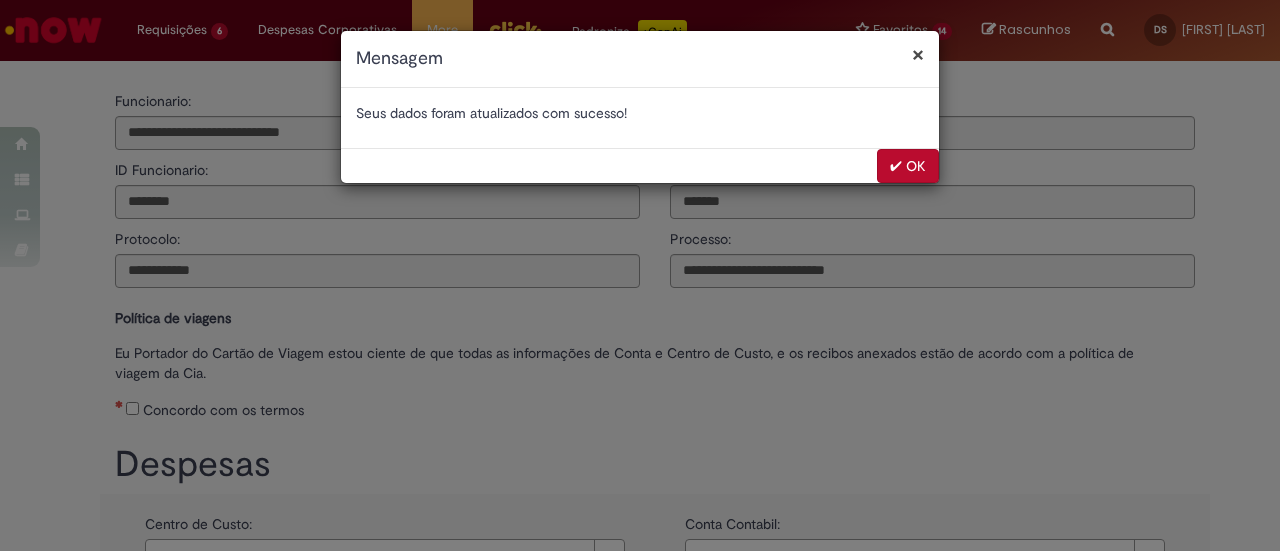 select on "*" 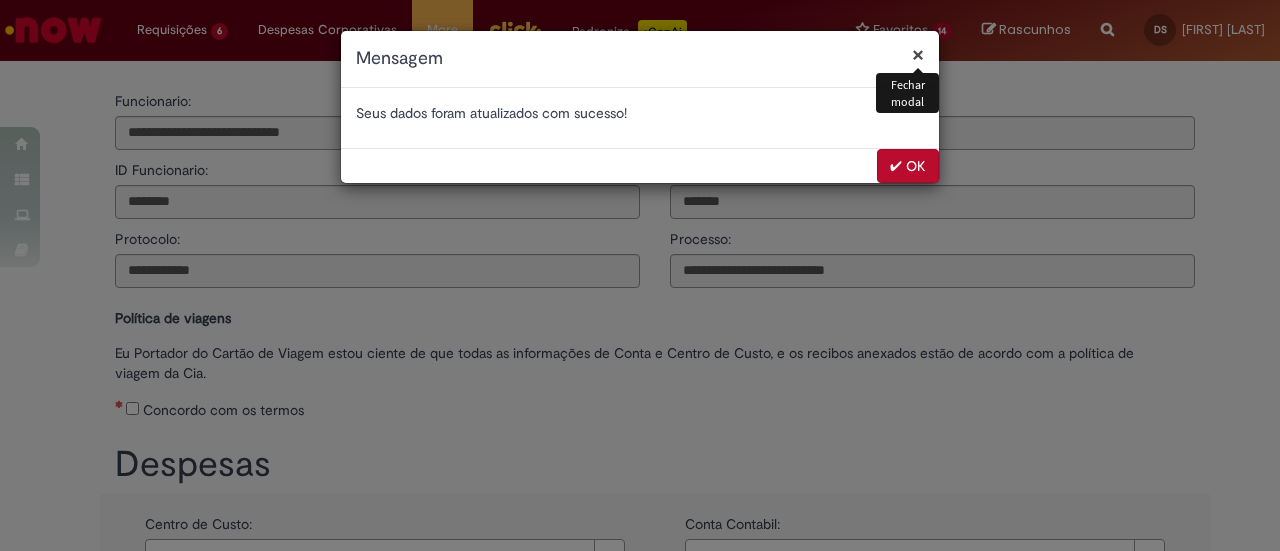click on "✔ OK" at bounding box center (908, 166) 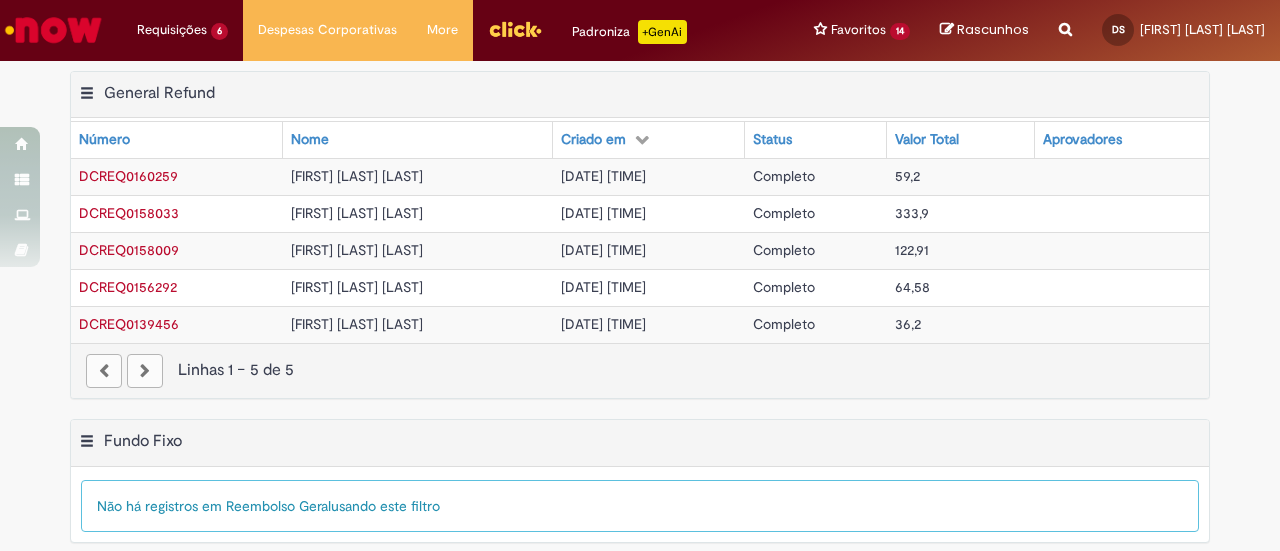 scroll, scrollTop: 0, scrollLeft: 0, axis: both 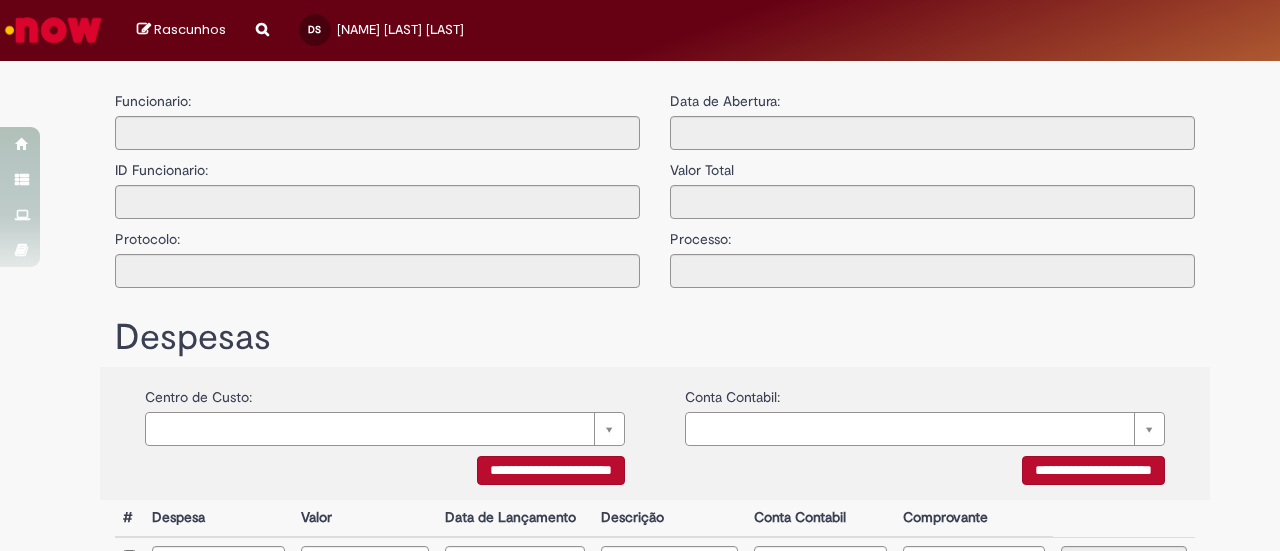 type on "**********" 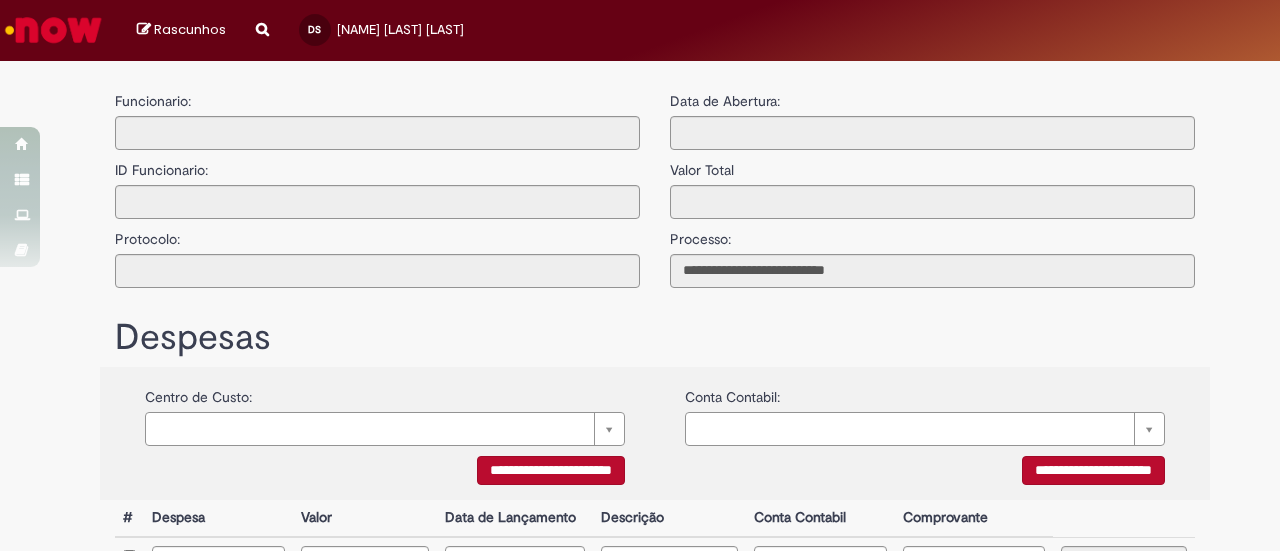 scroll, scrollTop: 0, scrollLeft: 0, axis: both 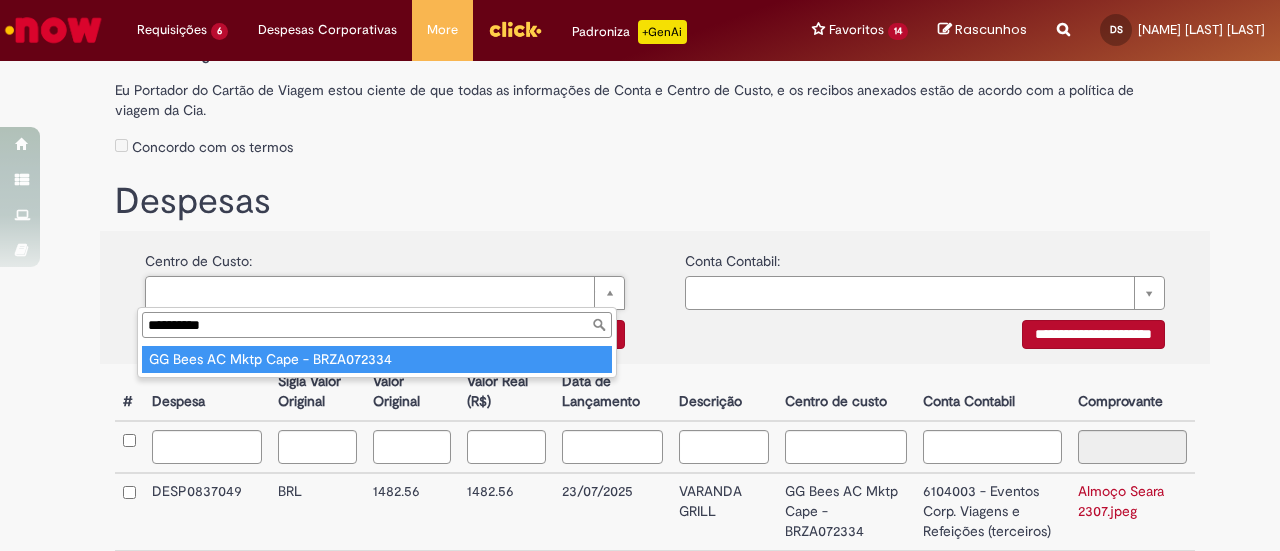type on "**********" 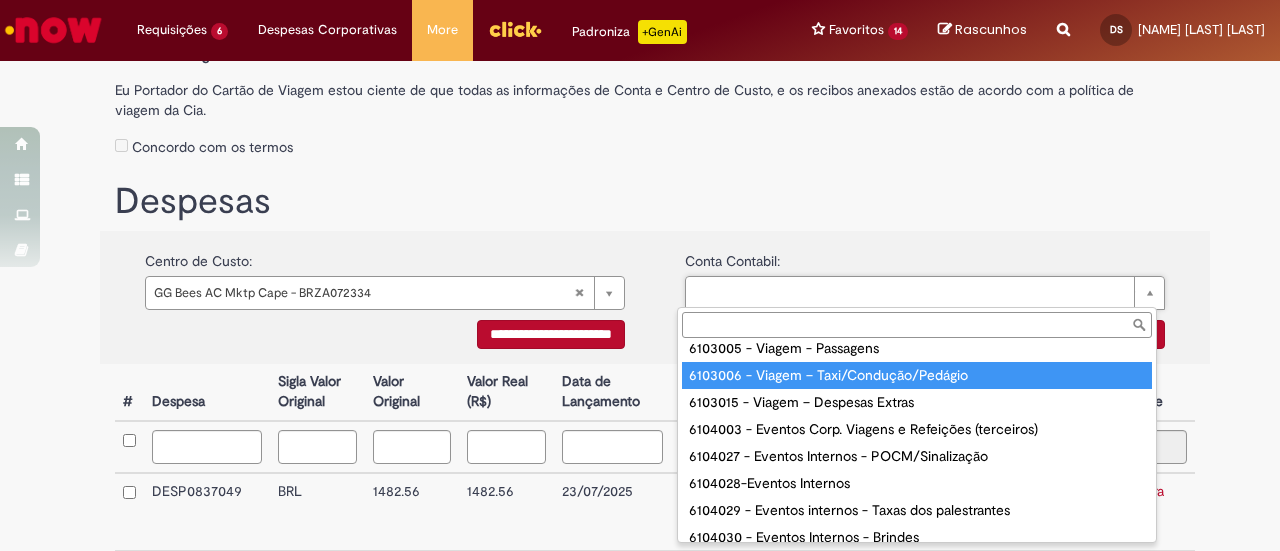 scroll, scrollTop: 193, scrollLeft: 0, axis: vertical 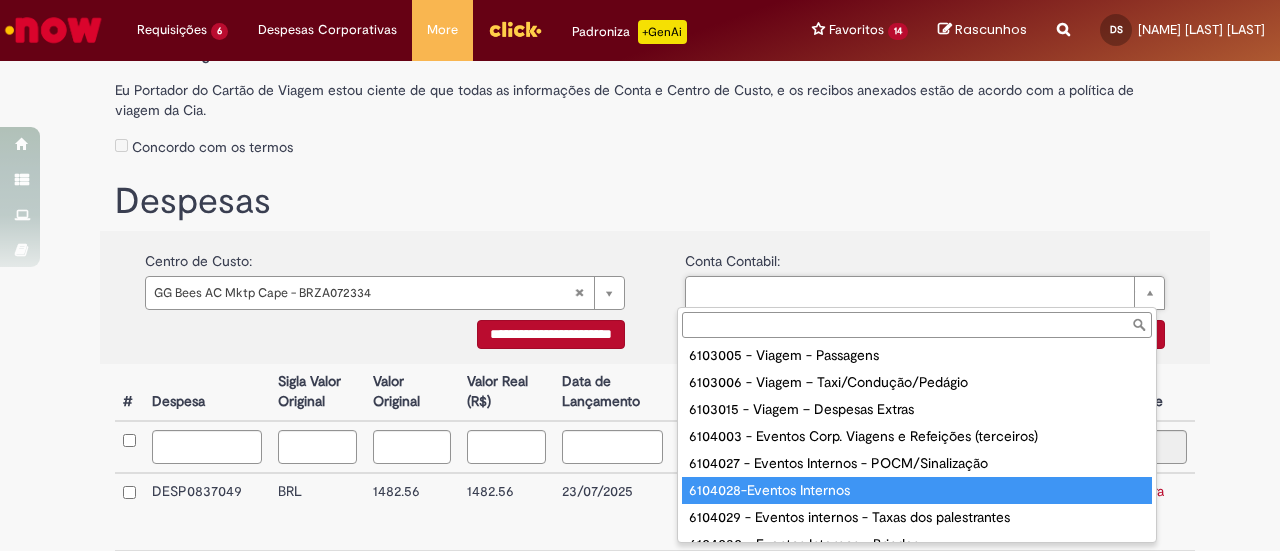 type on "**********" 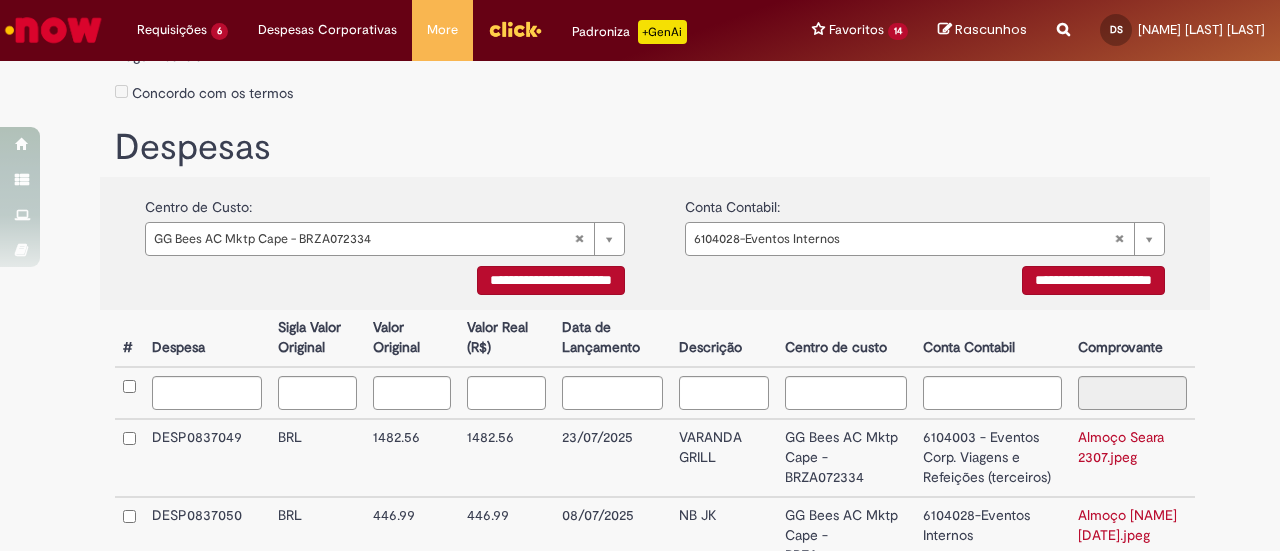 scroll, scrollTop: 463, scrollLeft: 0, axis: vertical 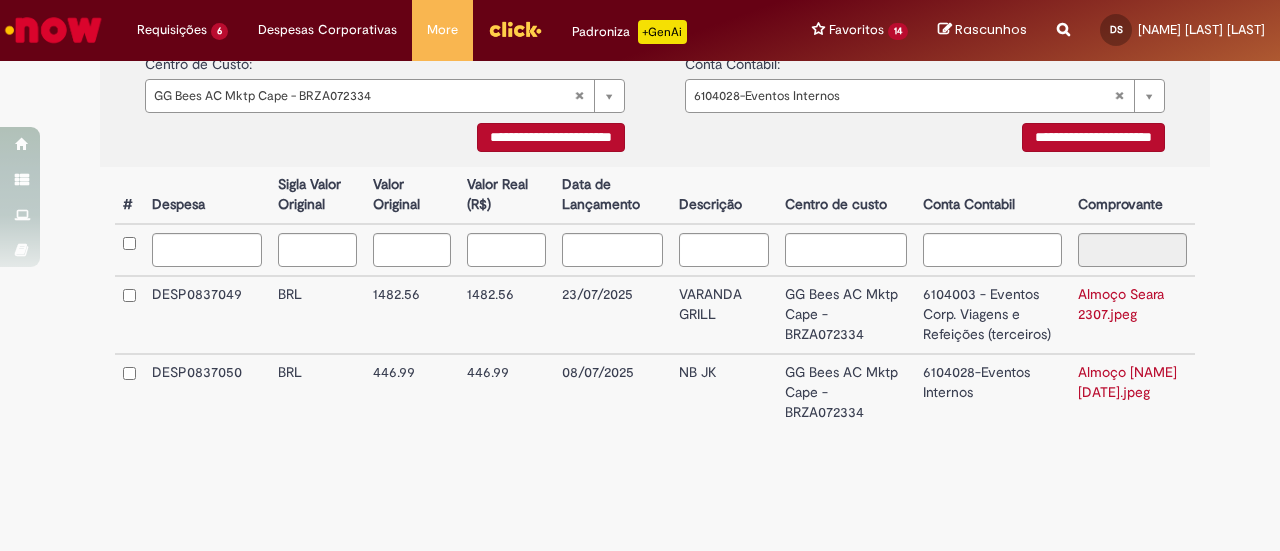 click on "**********" at bounding box center (551, 137) 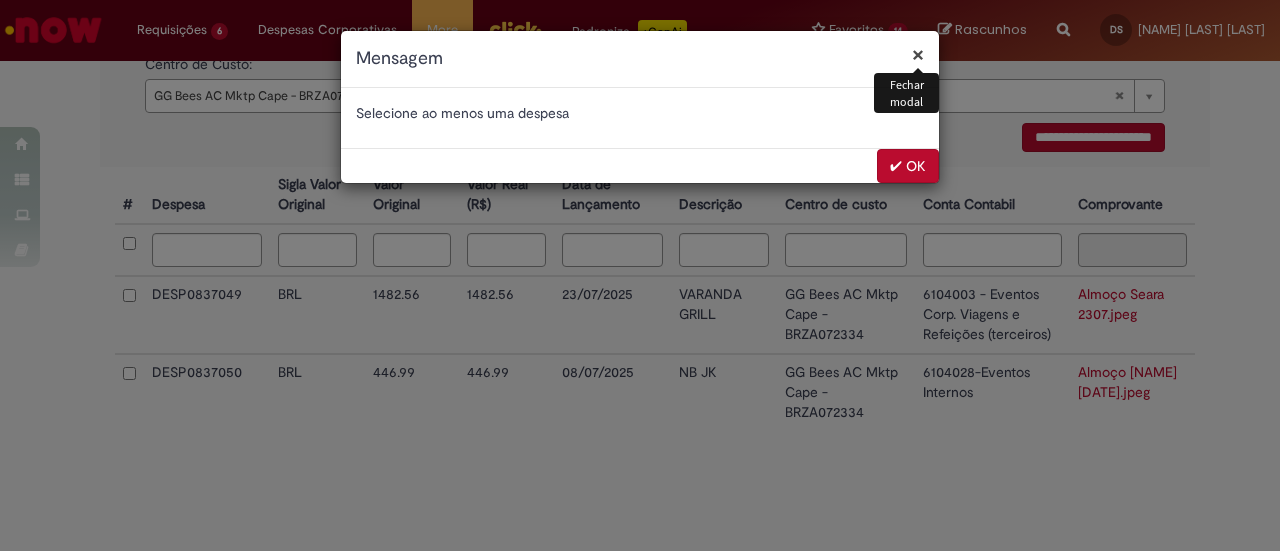 click on "✔ OK" at bounding box center (908, 166) 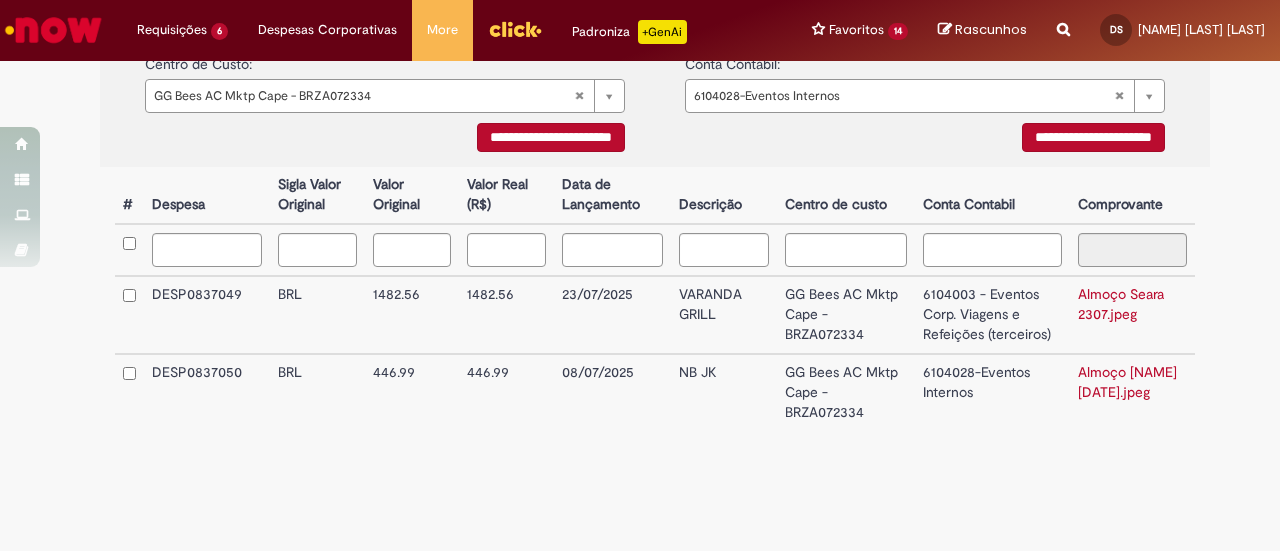 click on "**********" at bounding box center [655, 329] 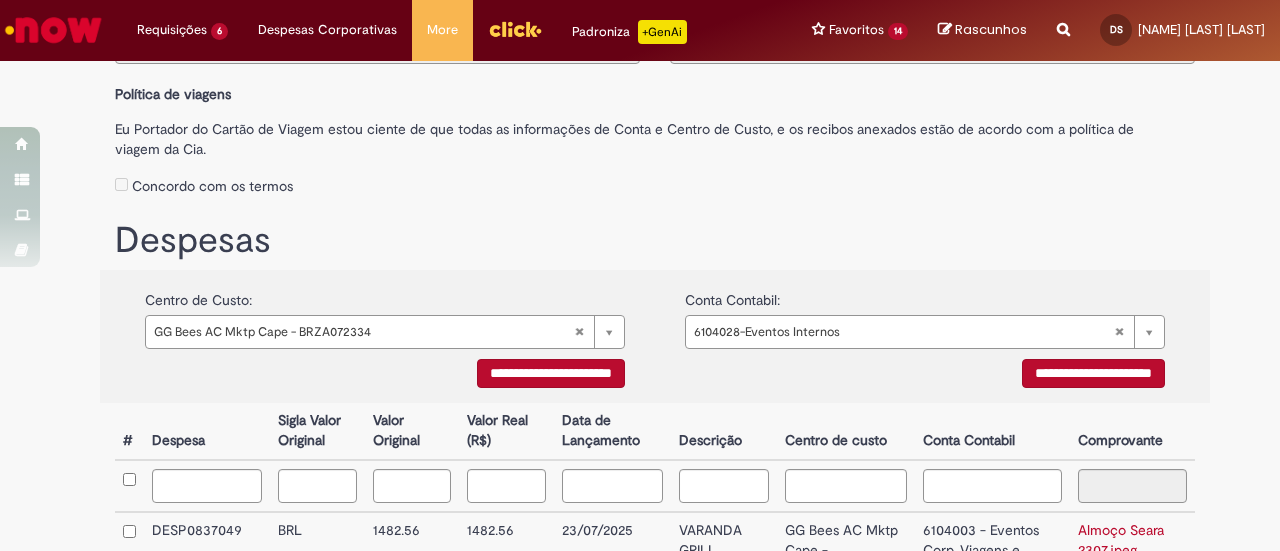 scroll, scrollTop: 463, scrollLeft: 0, axis: vertical 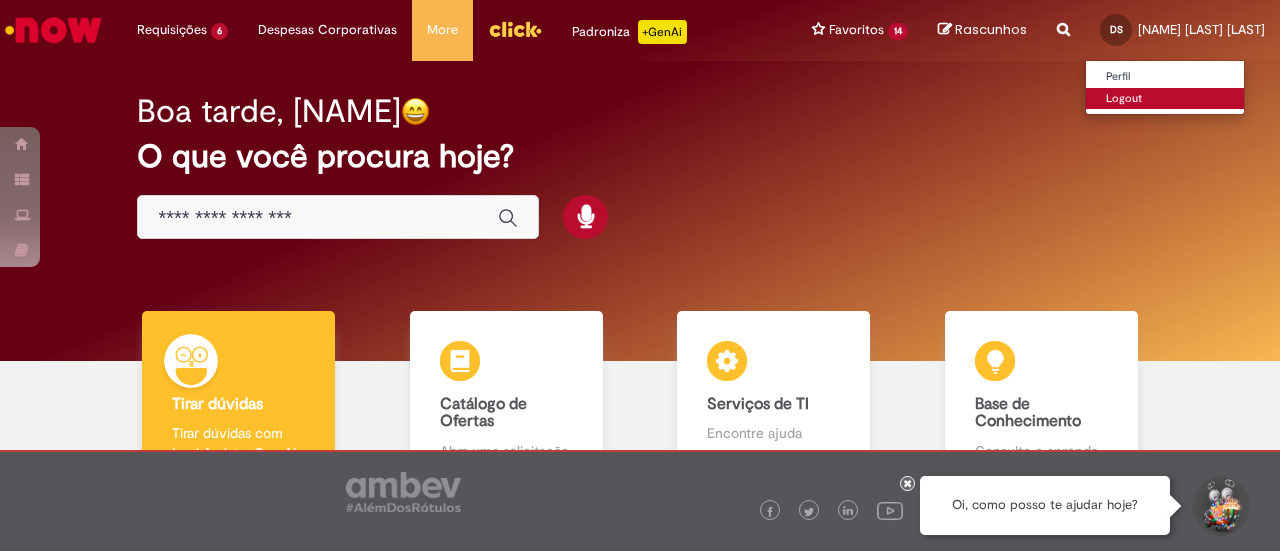 click on "Logout" at bounding box center (1165, 99) 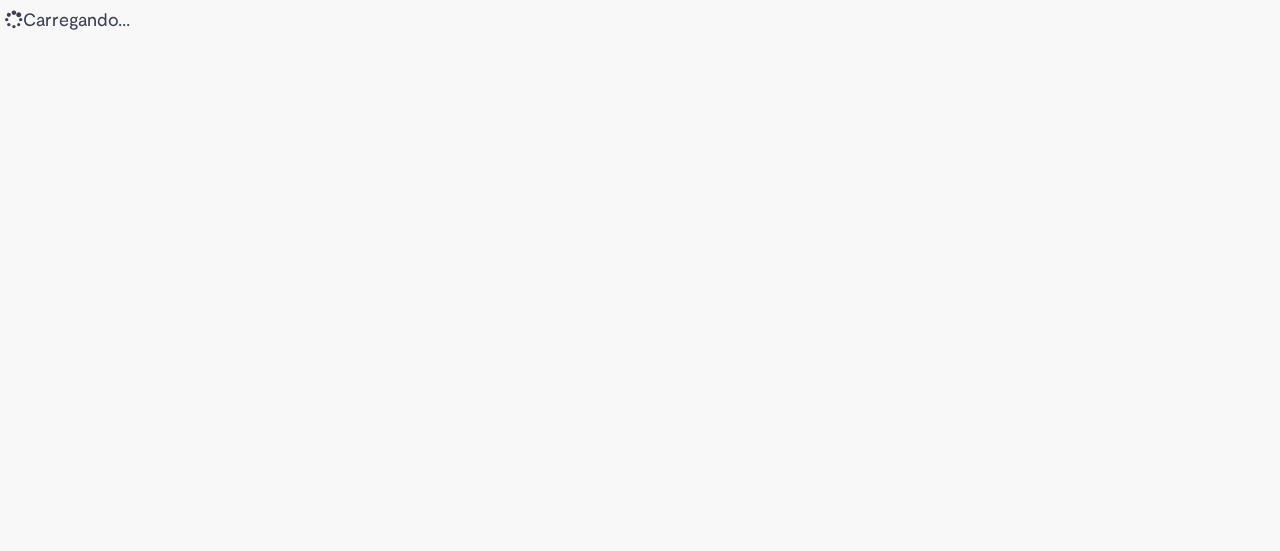scroll, scrollTop: 0, scrollLeft: 0, axis: both 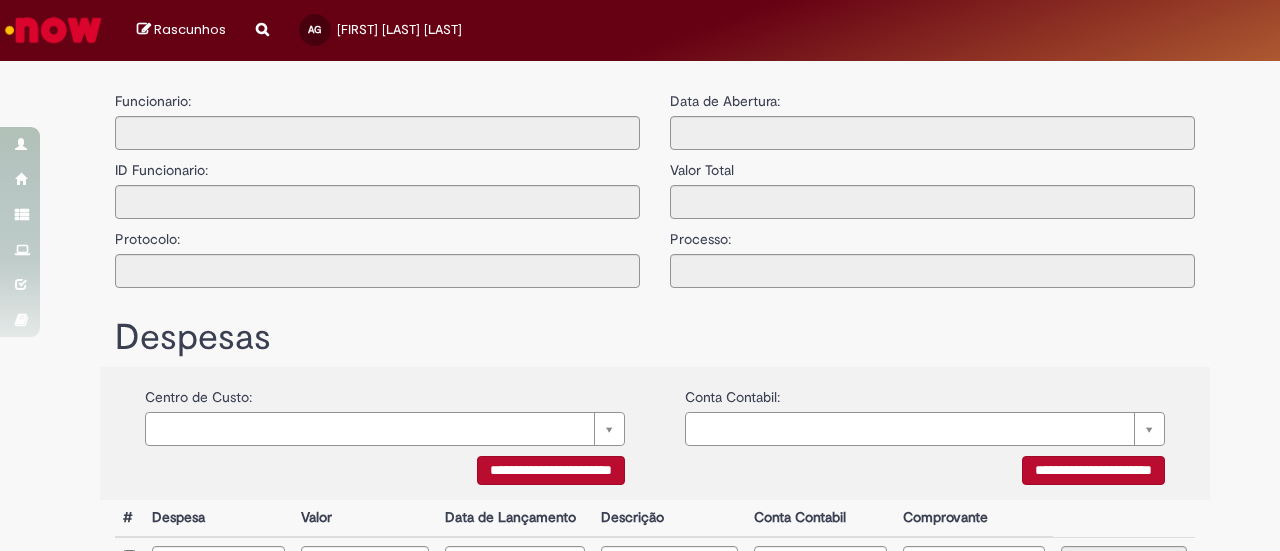 type on "**********" 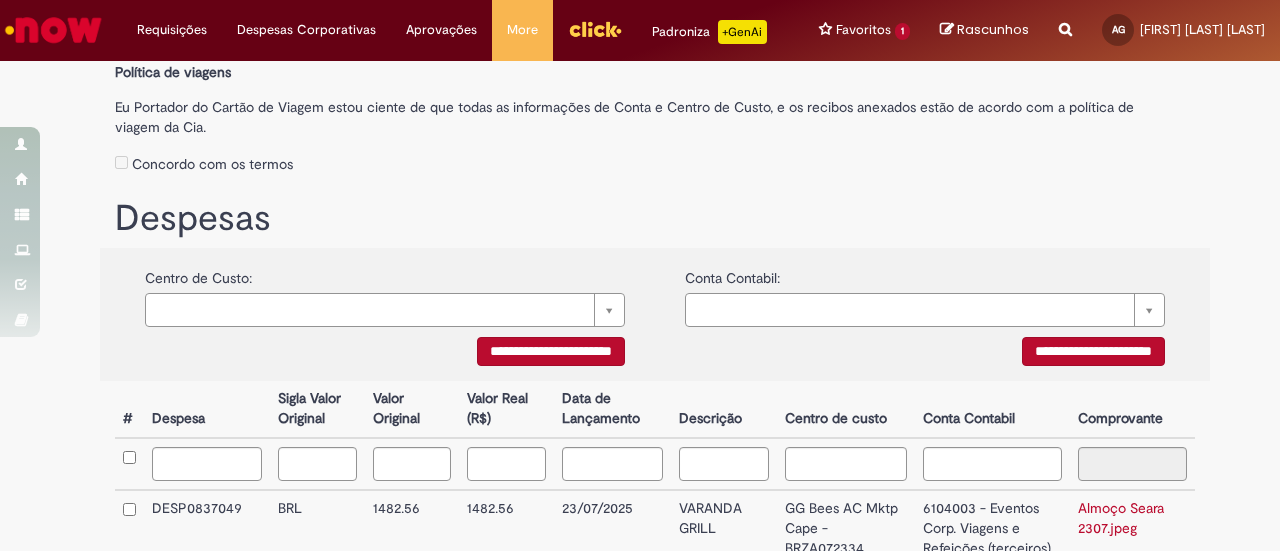 scroll, scrollTop: 181, scrollLeft: 0, axis: vertical 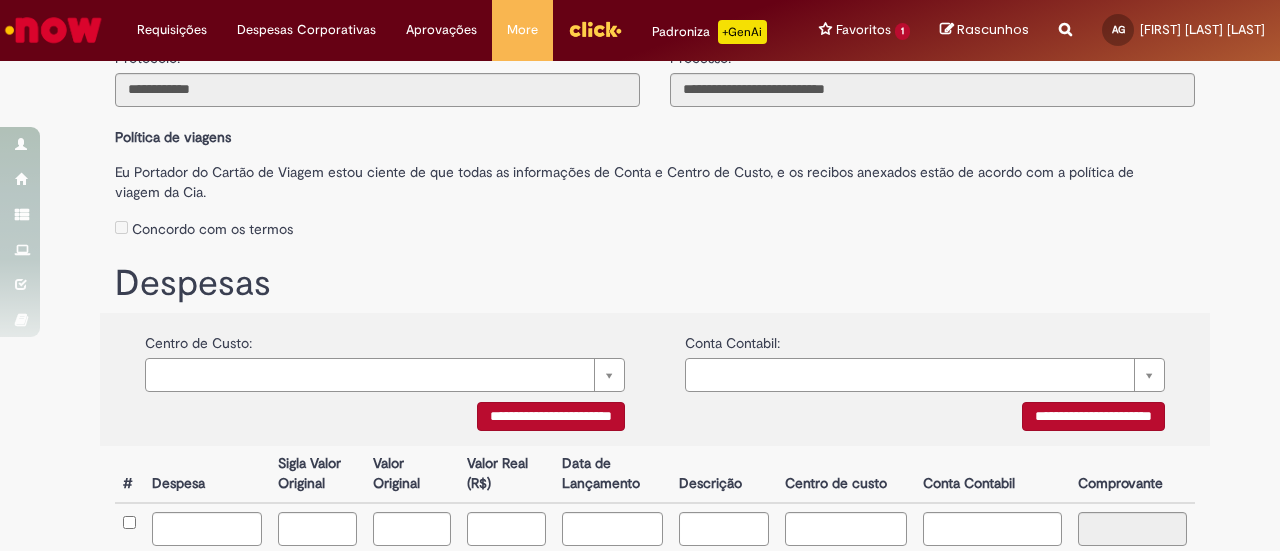 click on "Concordo com os termos" at bounding box center [655, 225] 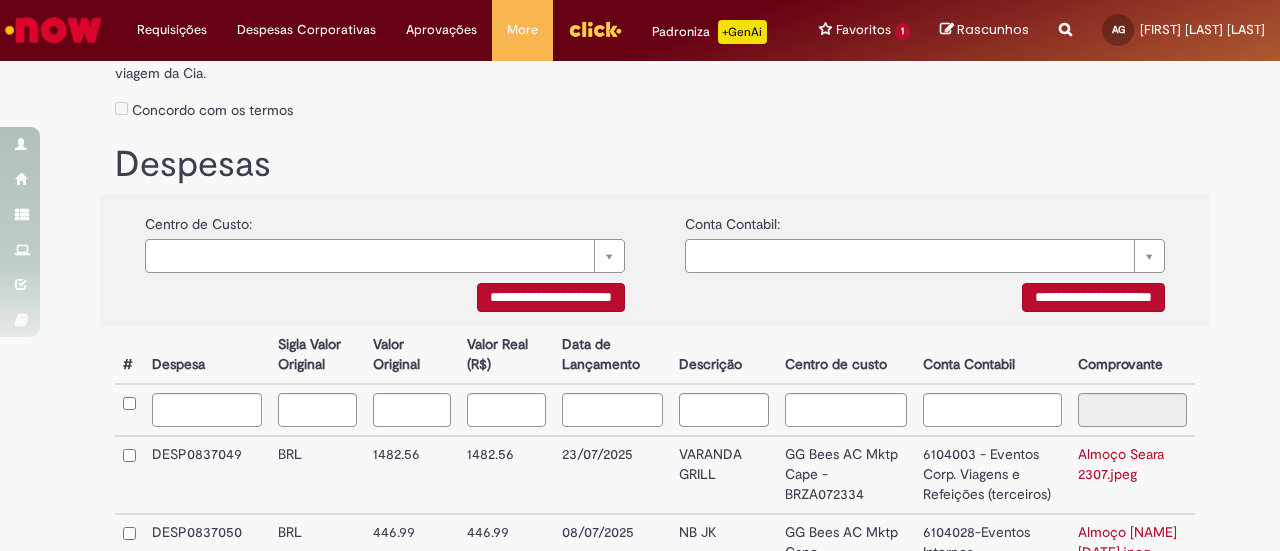 scroll, scrollTop: 481, scrollLeft: 0, axis: vertical 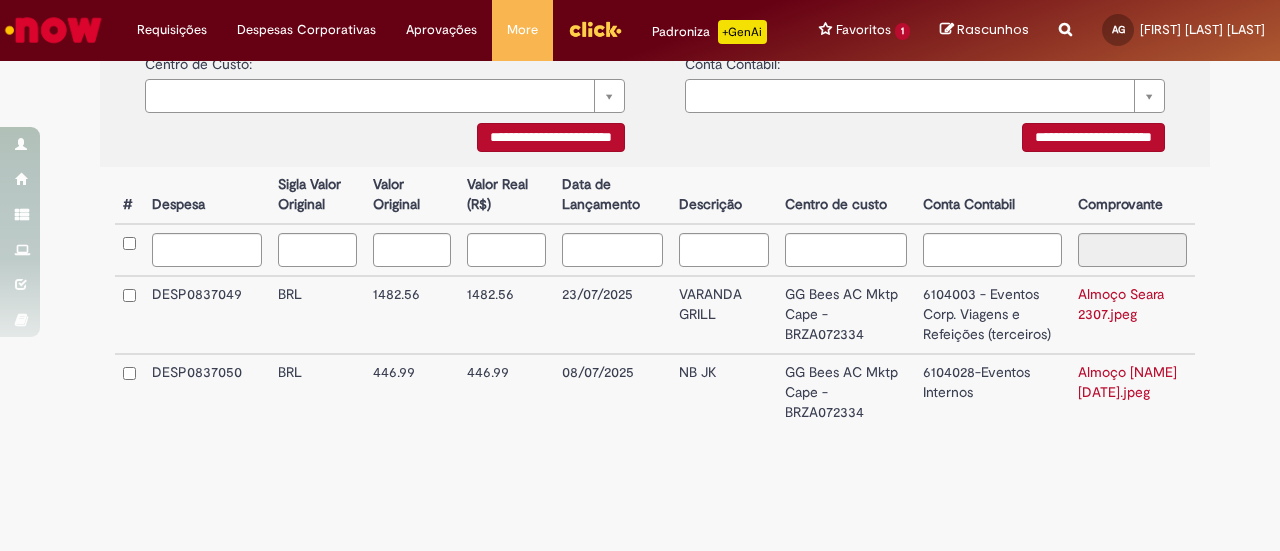 click on "**********" at bounding box center [655, 329] 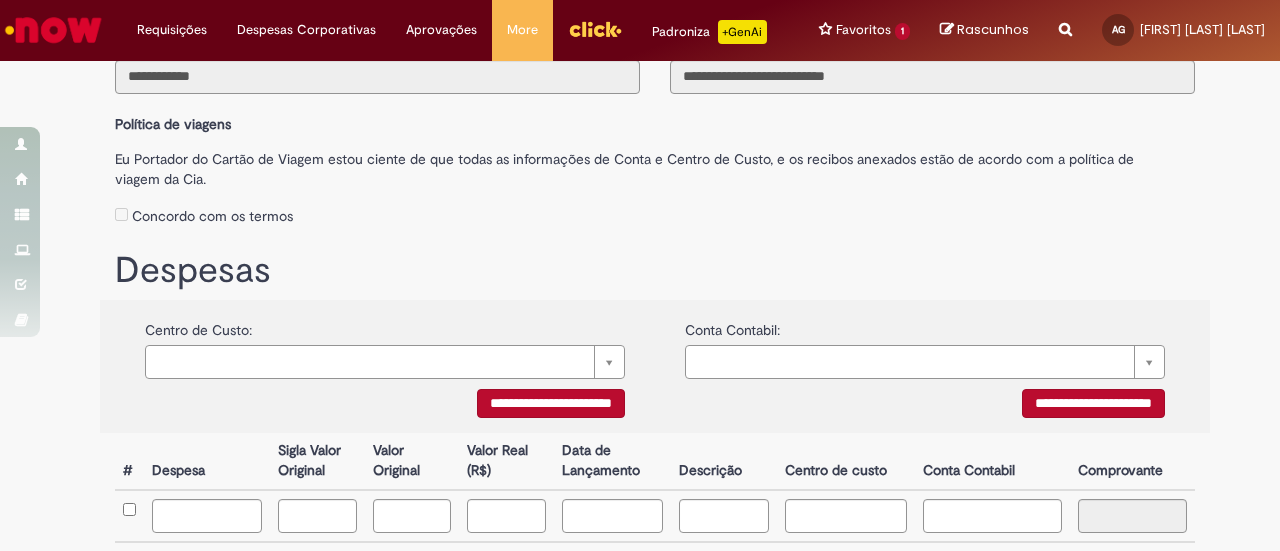 scroll, scrollTop: 0, scrollLeft: 0, axis: both 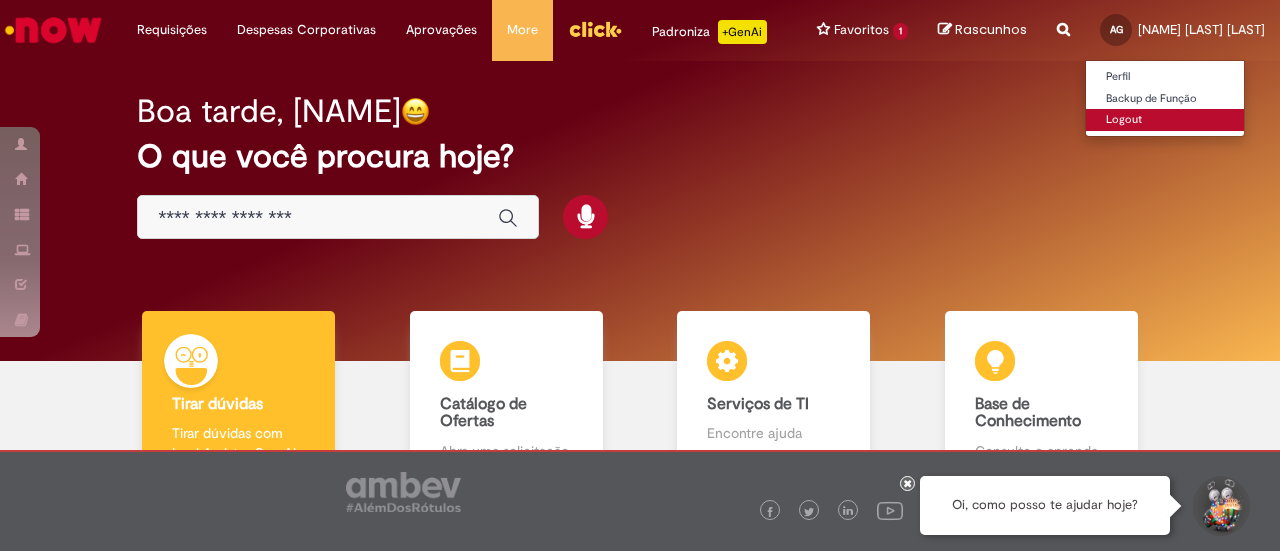 click on "Logout" at bounding box center [1165, 120] 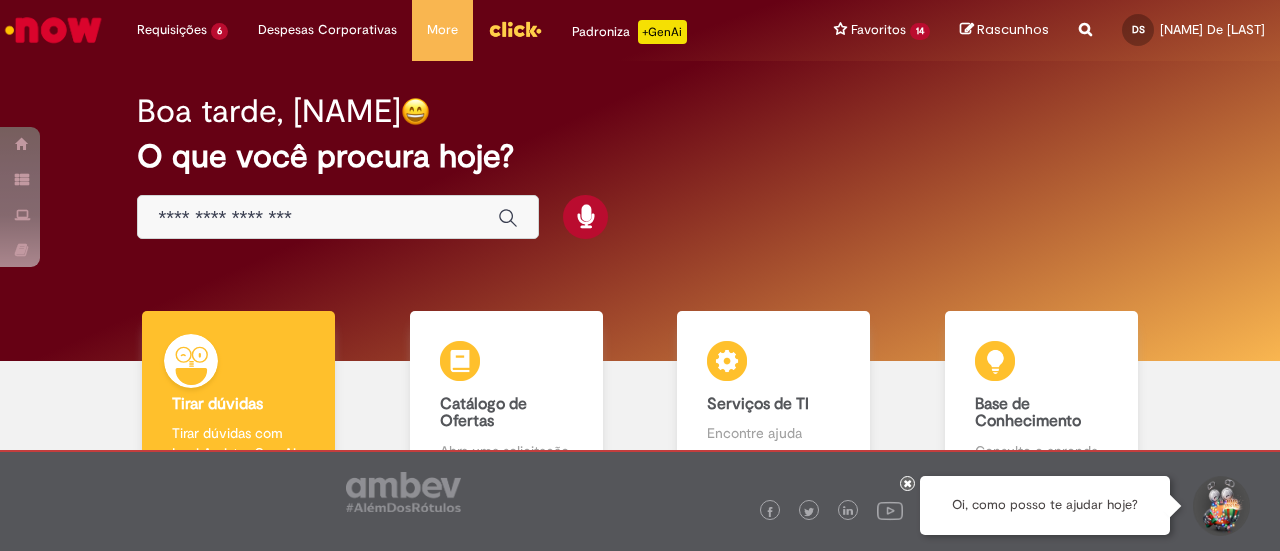 scroll, scrollTop: 0, scrollLeft: 0, axis: both 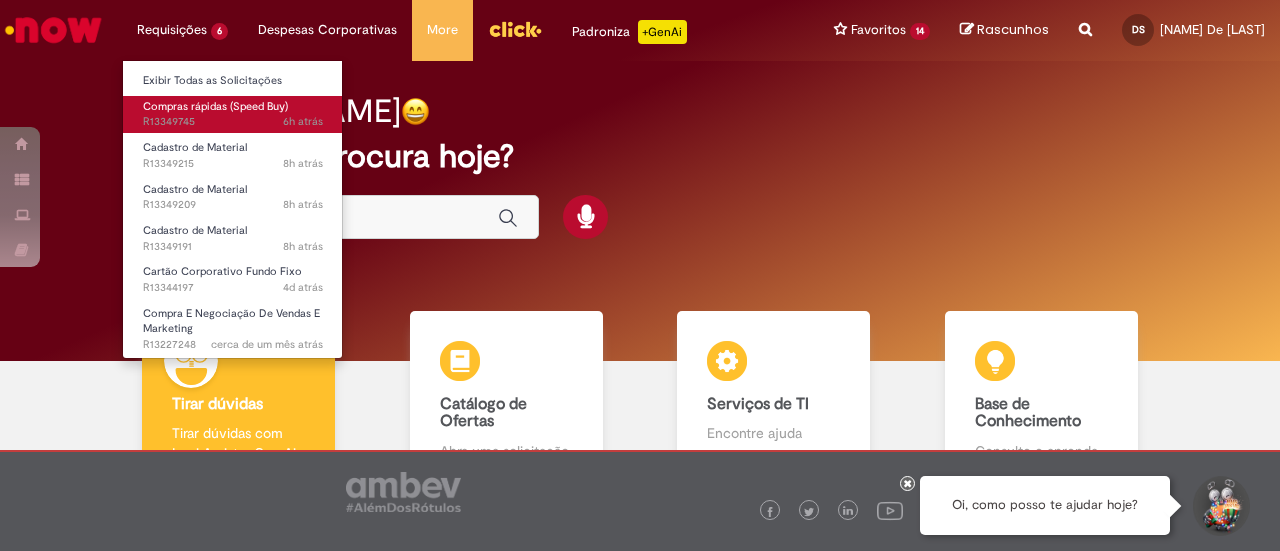 click on "Compras rápidas (Speed Buy)" at bounding box center (215, 106) 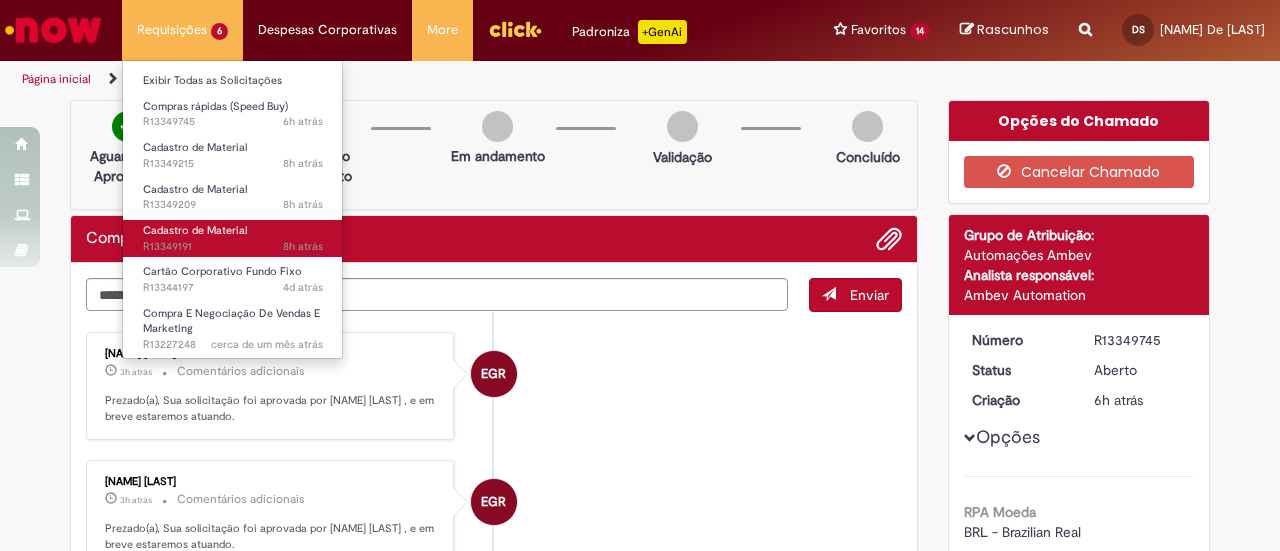 click on "Cadastro de Material" at bounding box center [195, 230] 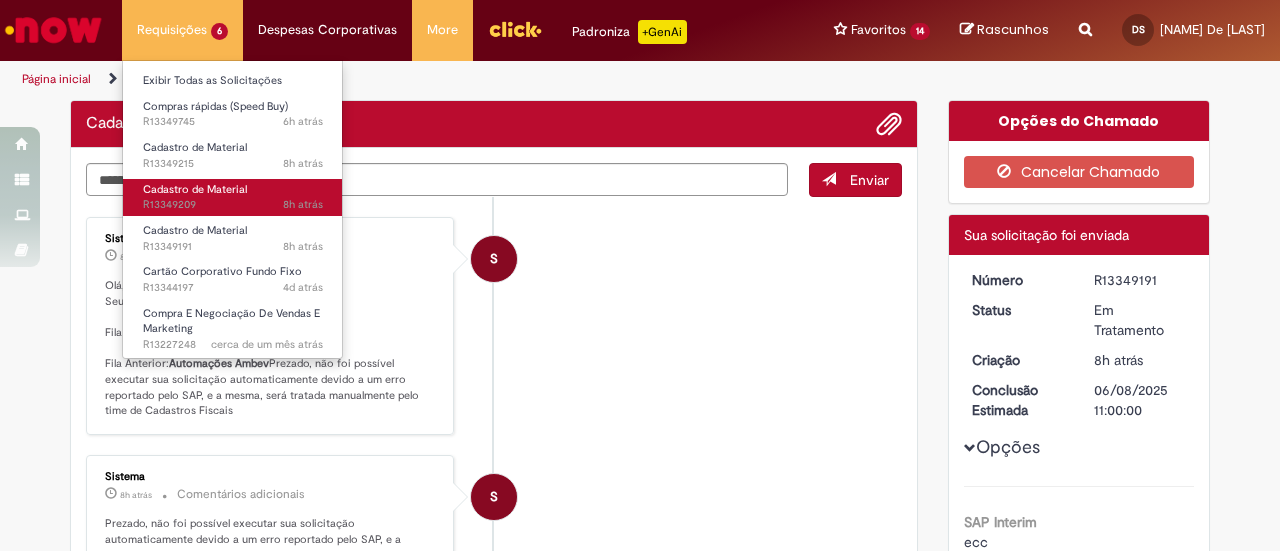 click on "Cadastro de Material" at bounding box center [195, 189] 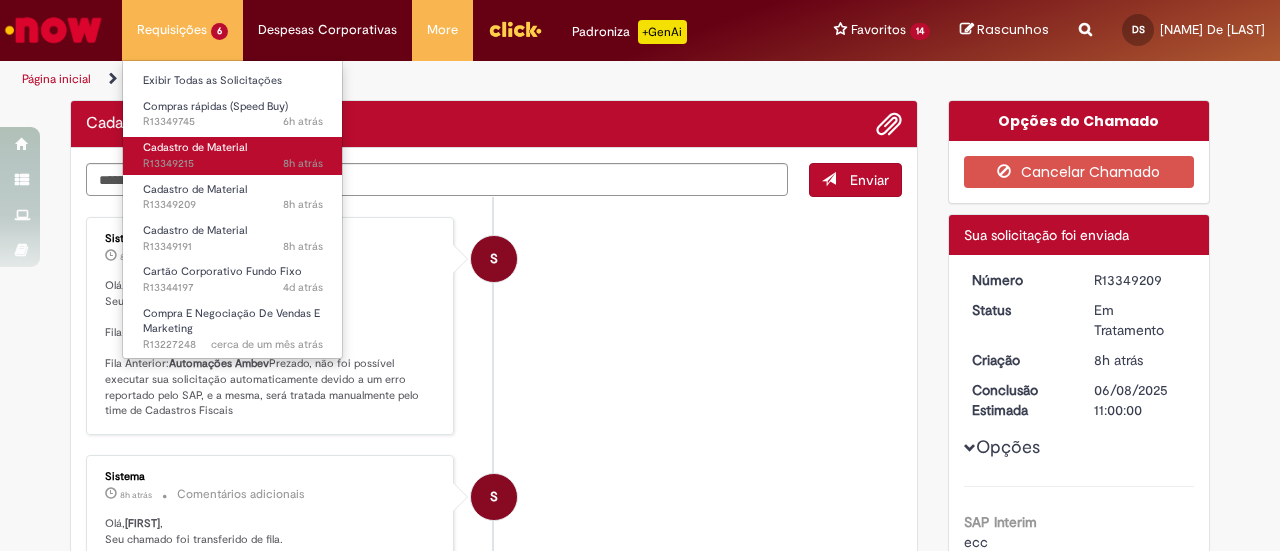click on "Cadastro de Material" at bounding box center [195, 147] 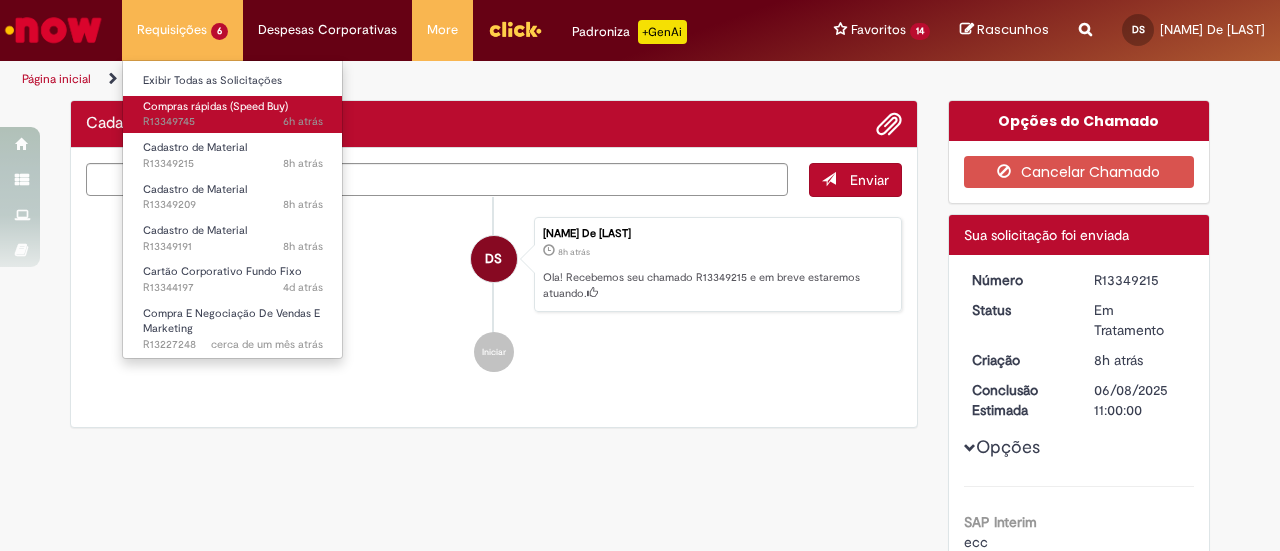 click on "Compras rápidas (Speed Buy)" at bounding box center (215, 106) 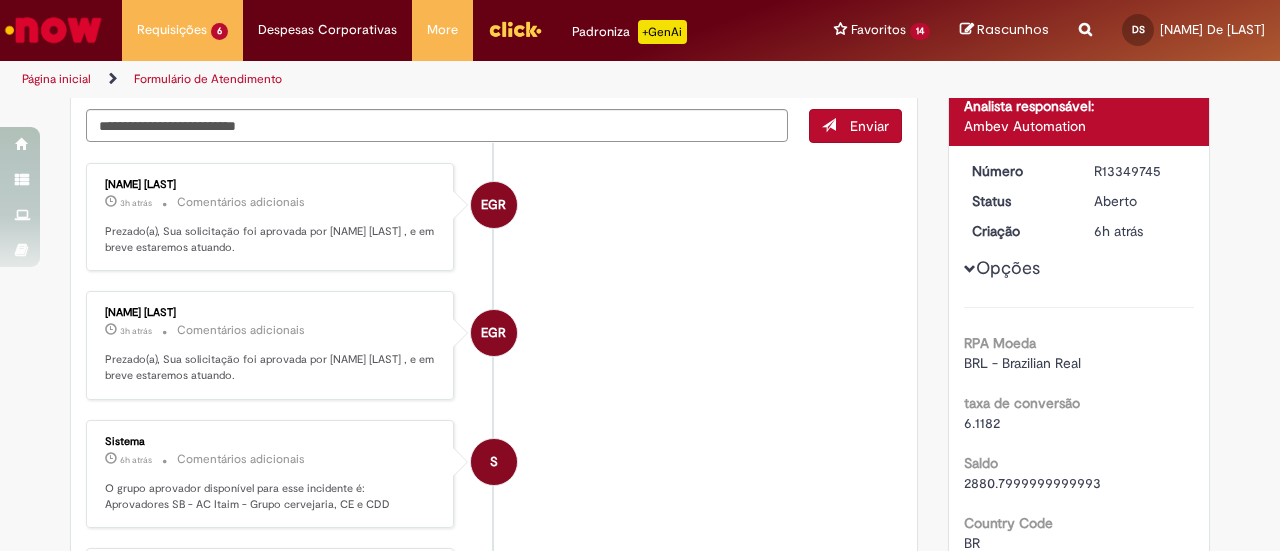 scroll, scrollTop: 200, scrollLeft: 0, axis: vertical 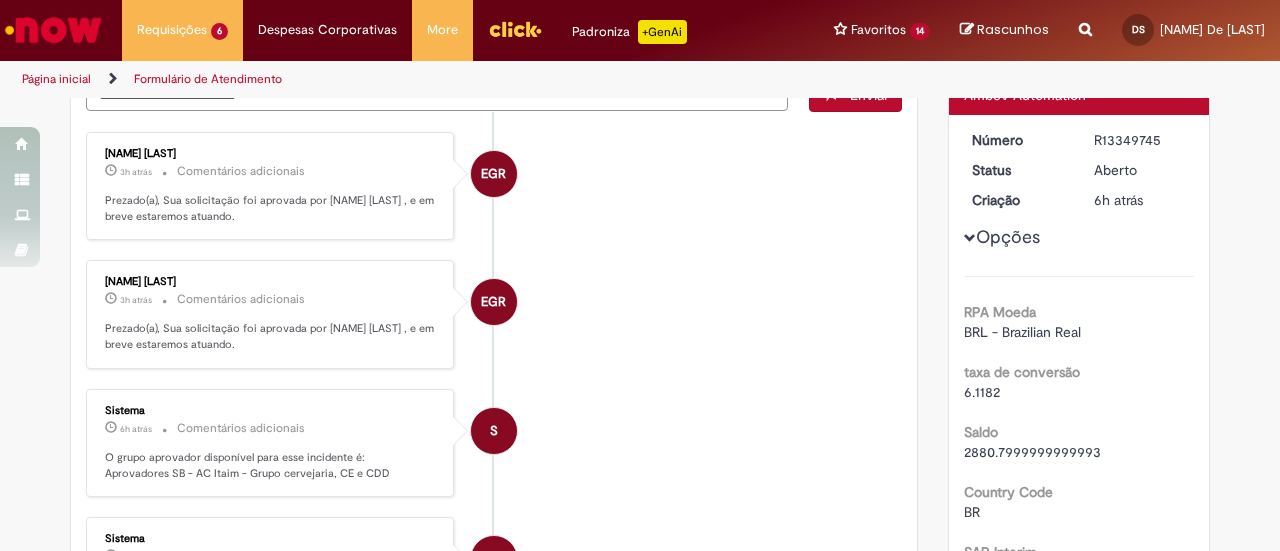 click at bounding box center [53, 30] 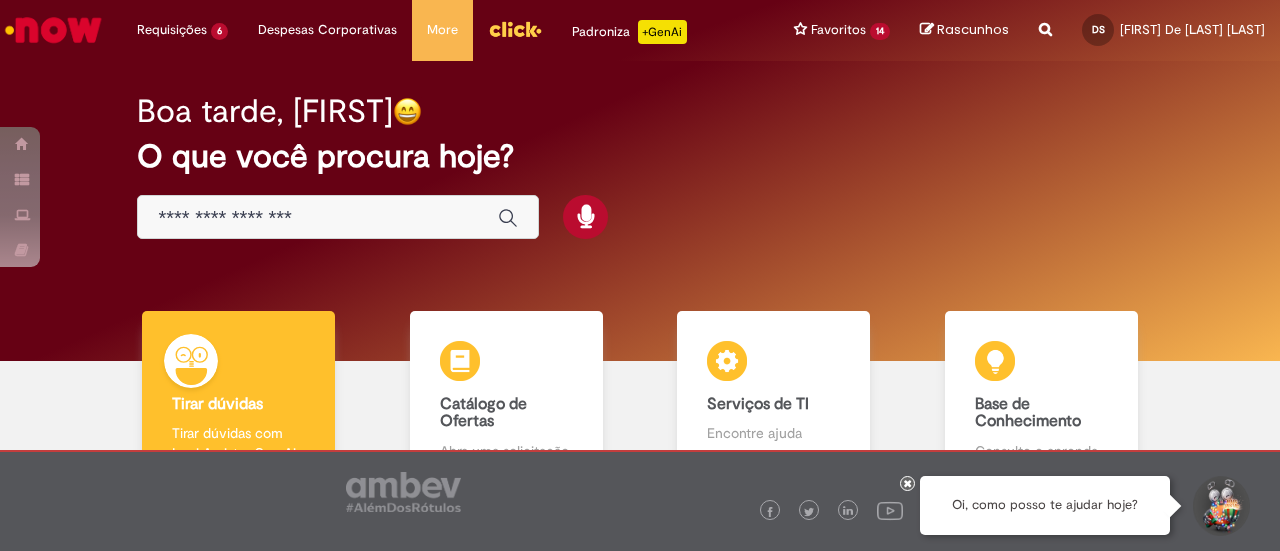 scroll, scrollTop: 0, scrollLeft: 0, axis: both 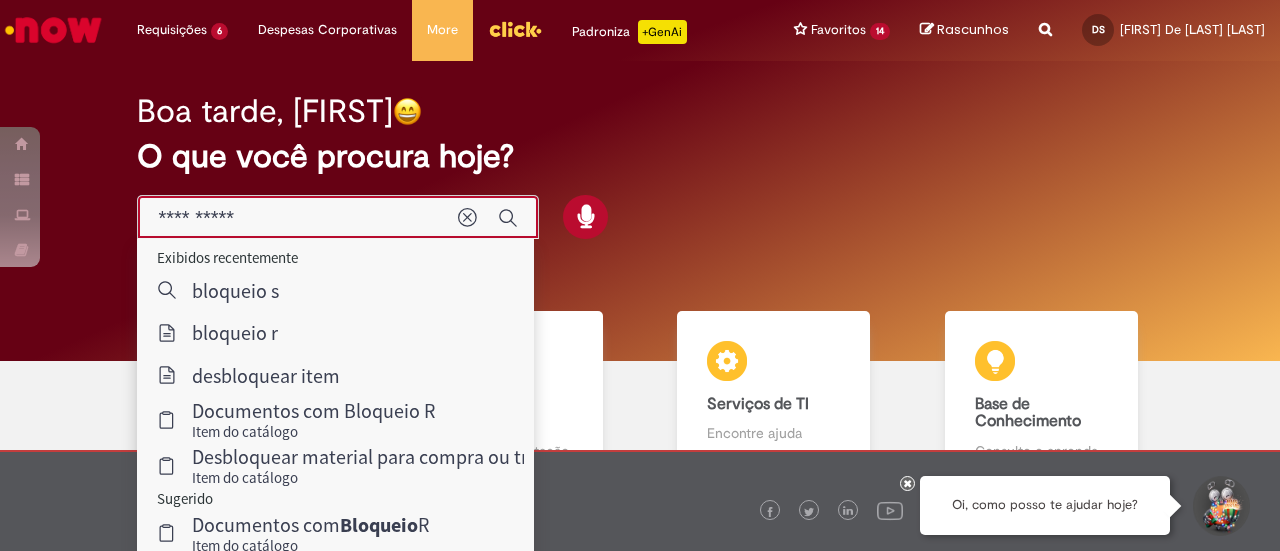 type on "**********" 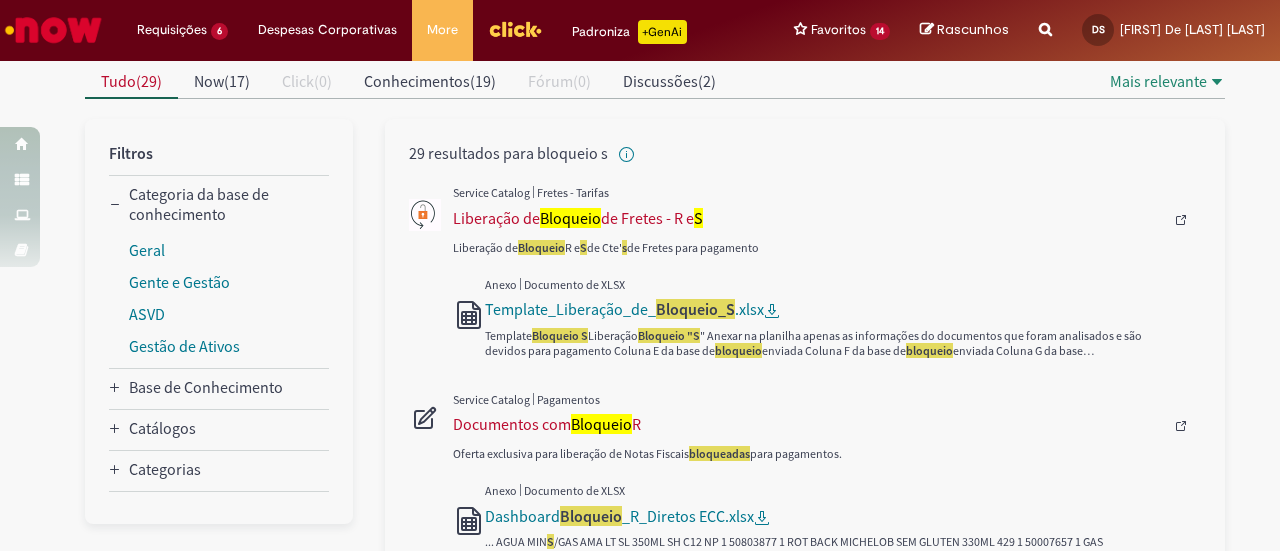 scroll, scrollTop: 200, scrollLeft: 0, axis: vertical 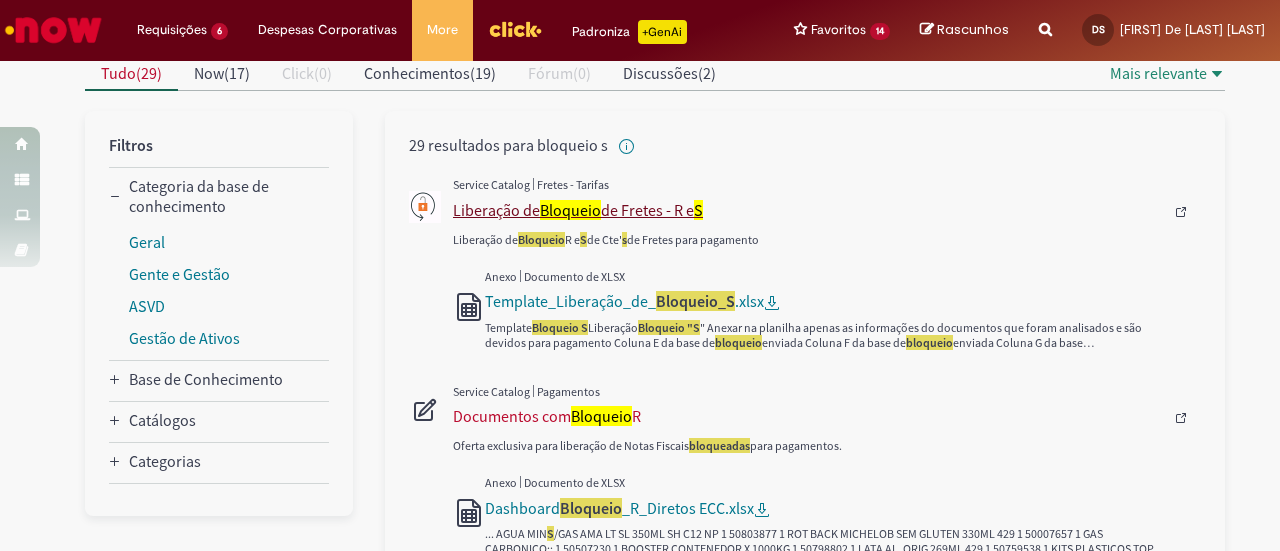 click on "Liberação de  Bloqueio  de Fretes - R e  S" at bounding box center [808, 210] 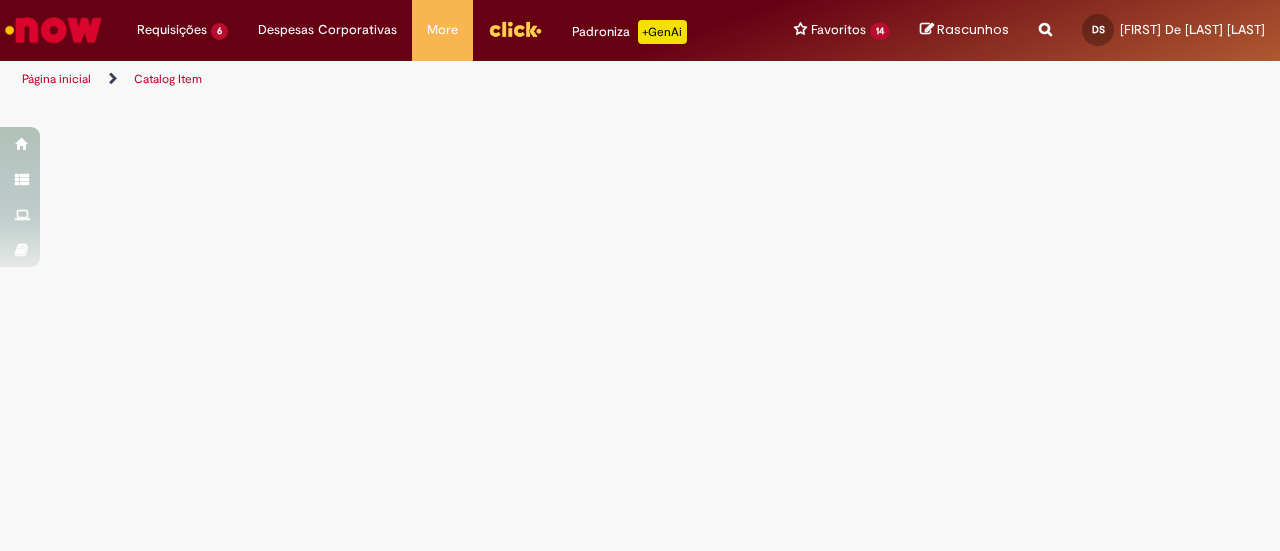 scroll, scrollTop: 0, scrollLeft: 0, axis: both 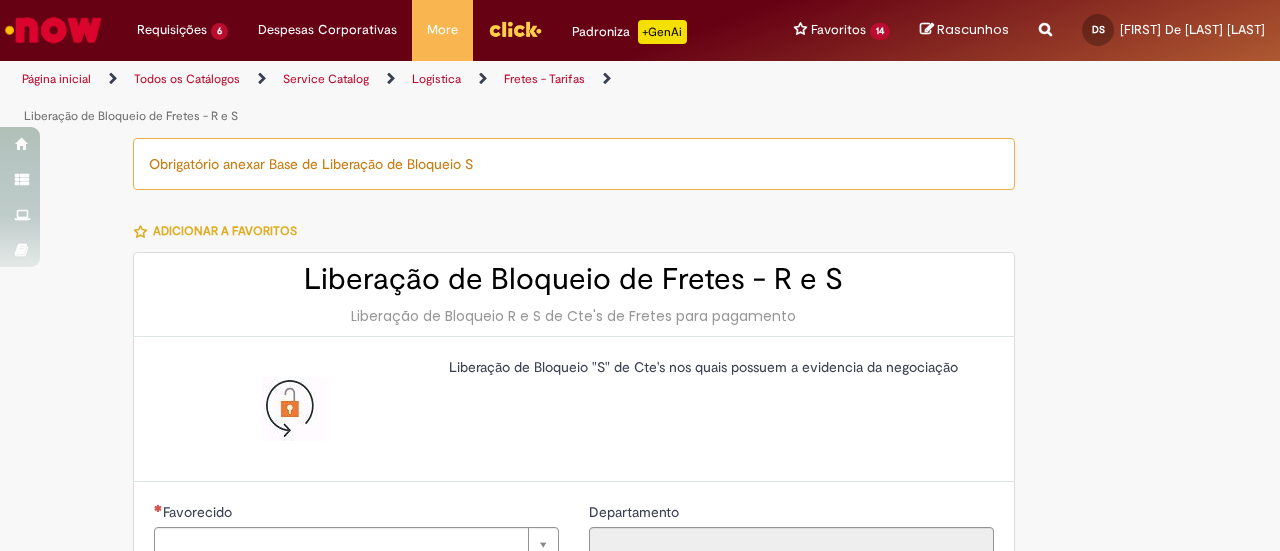 type on "**********" 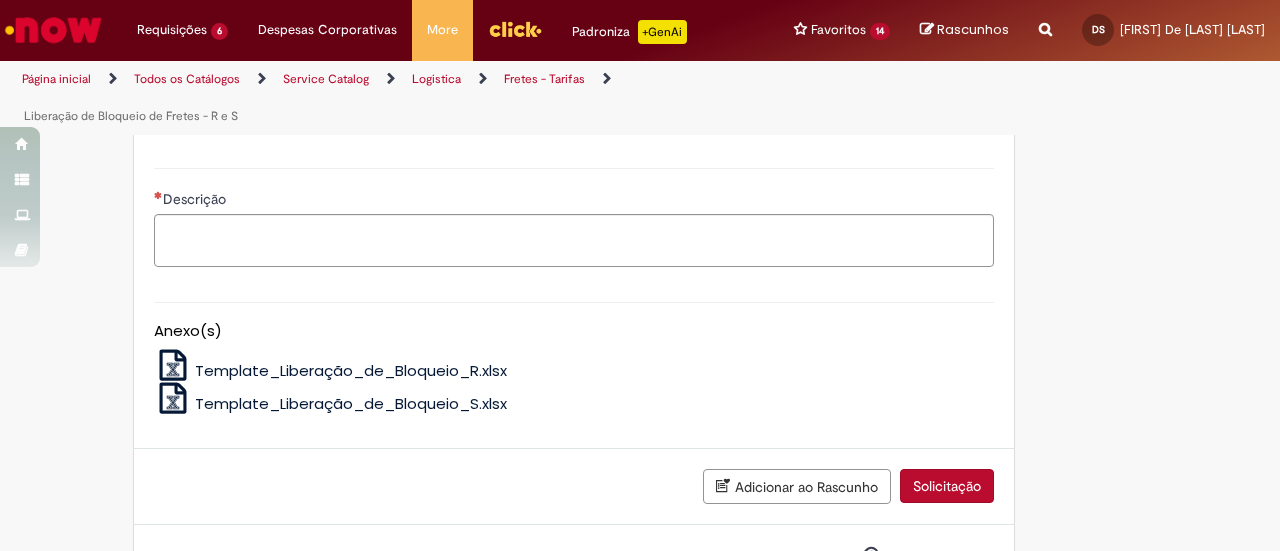 scroll, scrollTop: 976, scrollLeft: 0, axis: vertical 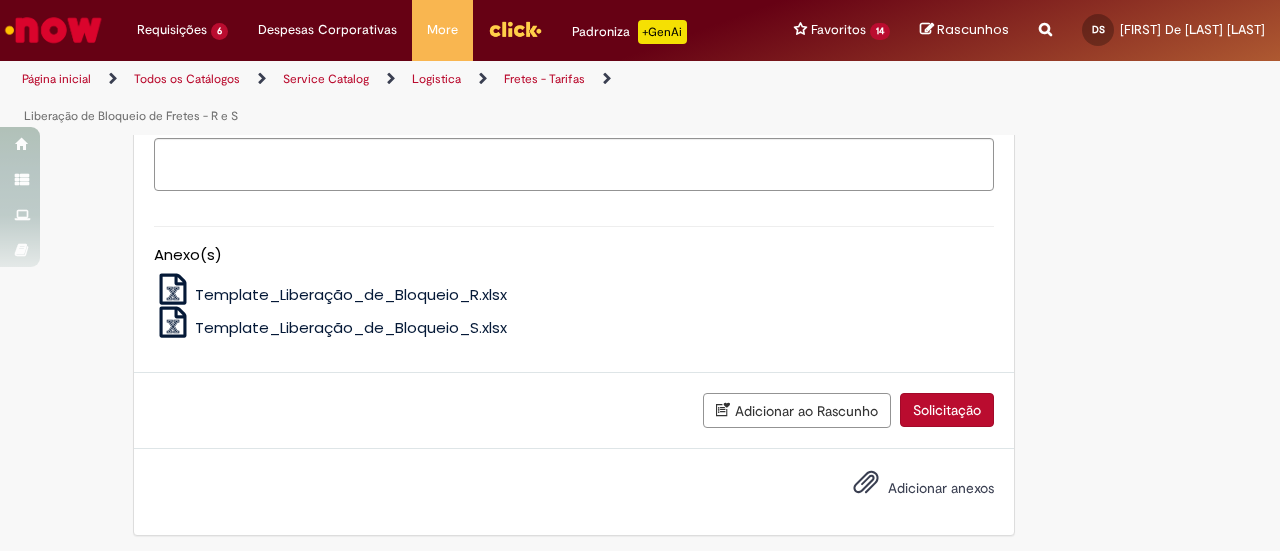 click on "Template_Liberação_de_Bloqueio_S.xlsx" at bounding box center [351, 327] 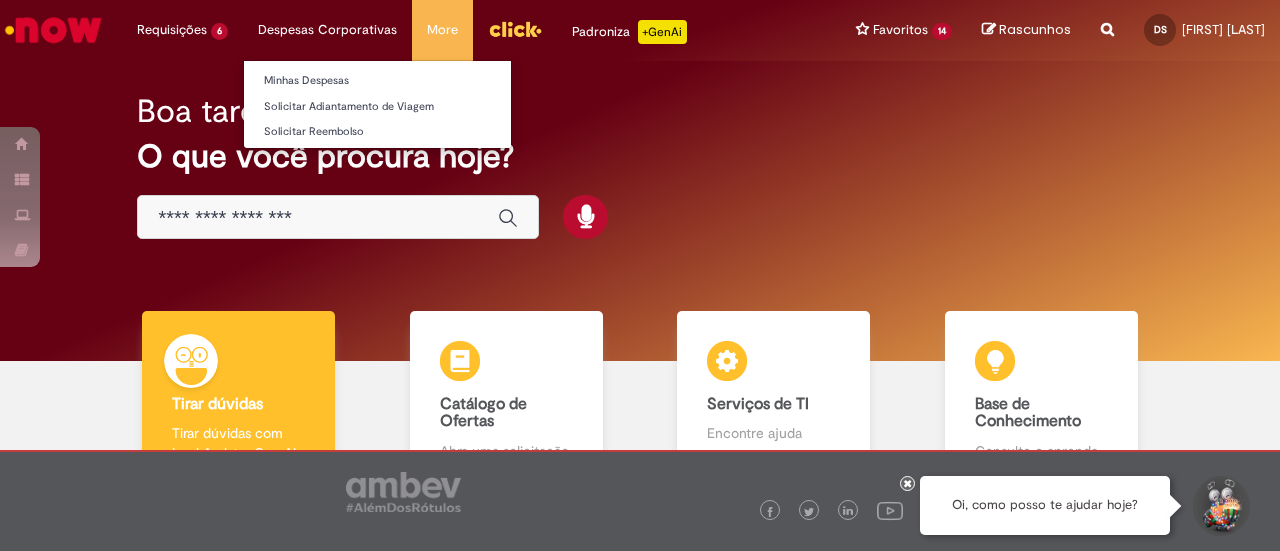 scroll, scrollTop: 0, scrollLeft: 0, axis: both 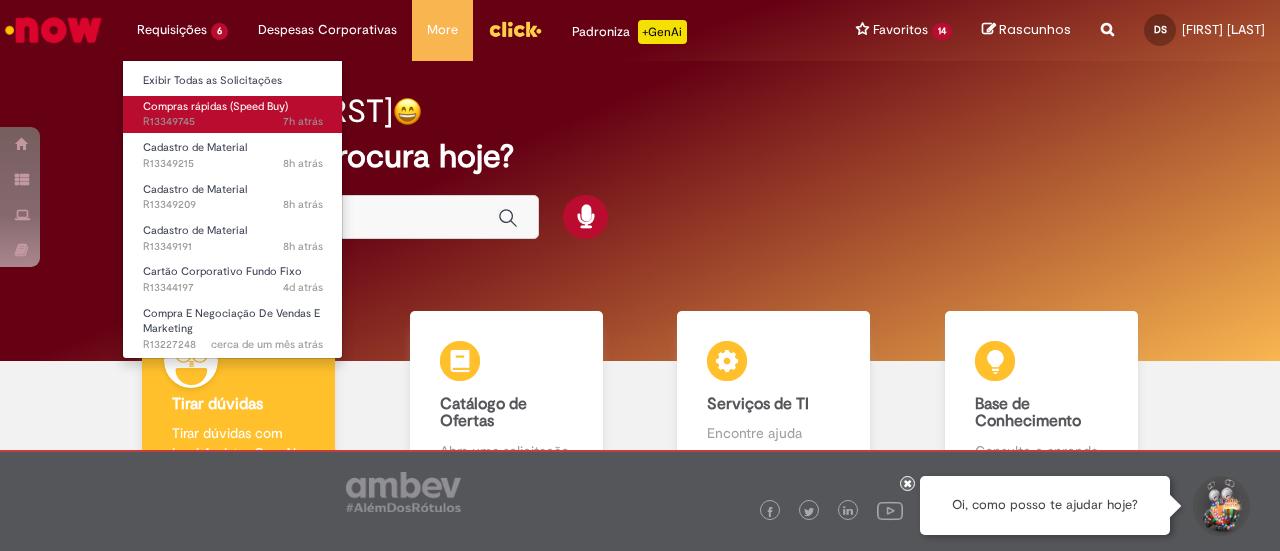 click on "Compras rápidas (Speed Buy)" at bounding box center [215, 106] 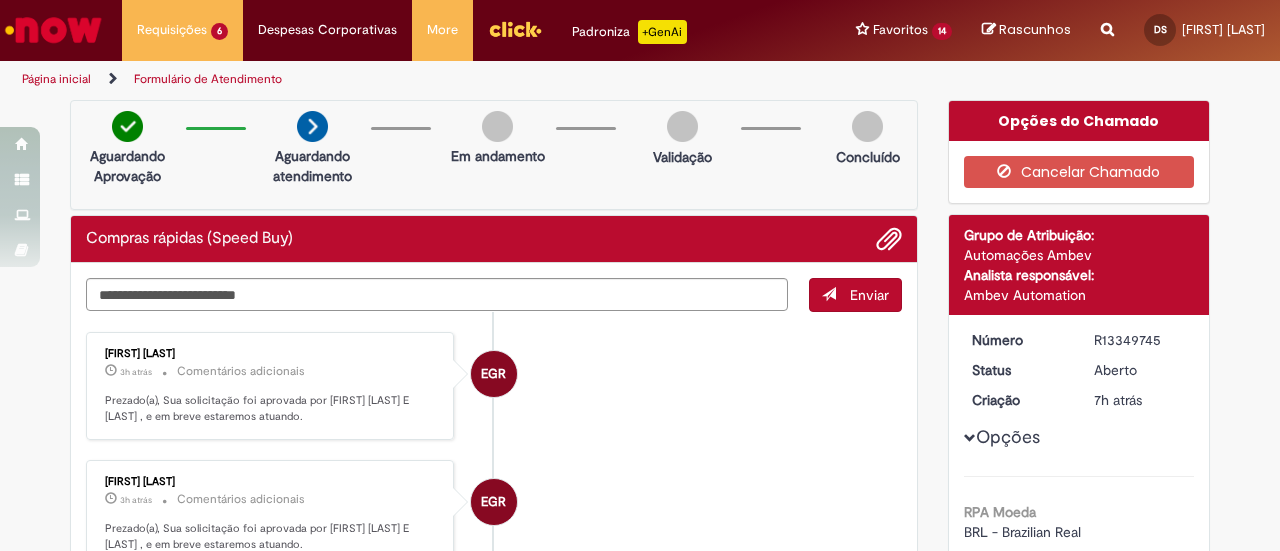 click on "[FIRST] [LAST]" at bounding box center (271, 482) 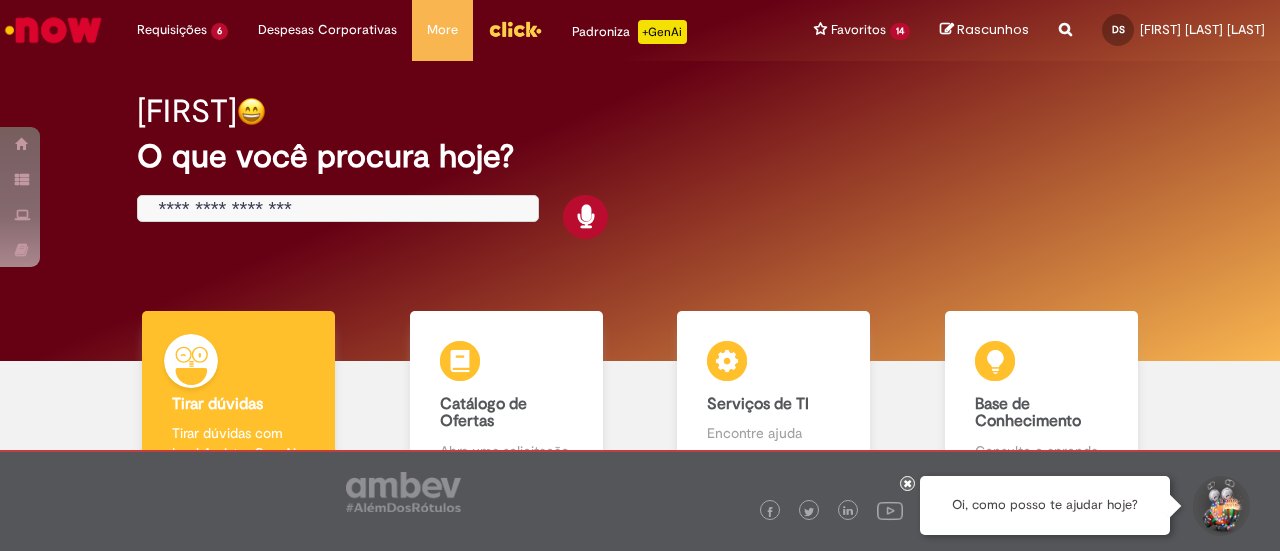 scroll, scrollTop: 0, scrollLeft: 0, axis: both 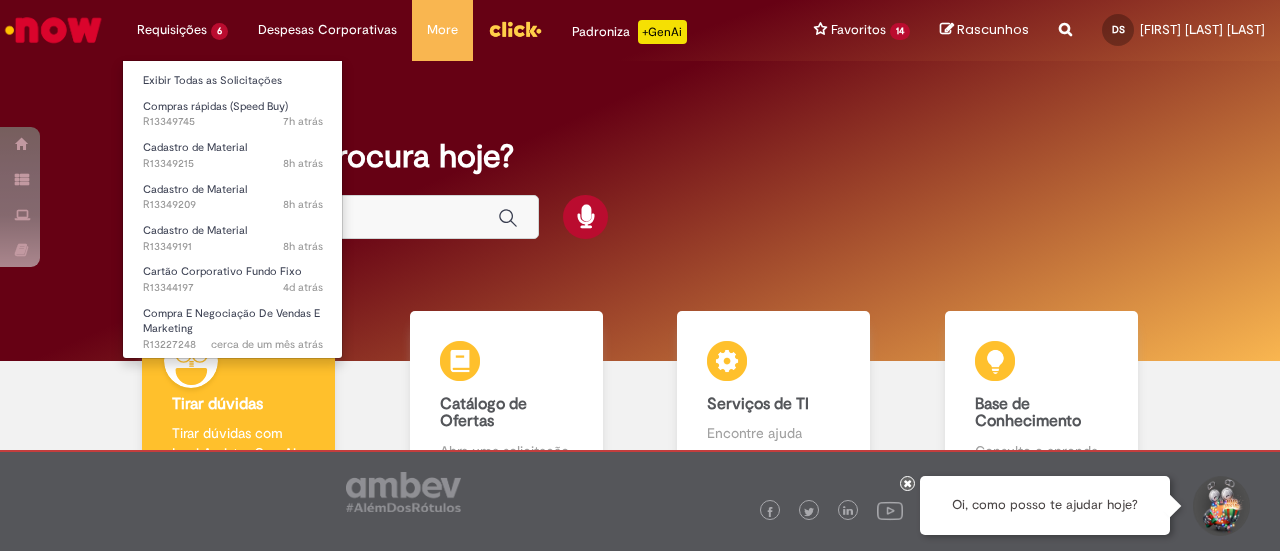 click on "Requisições   6
Exibir Todas as Solicitações
Compras rápidas (Speed Buy)
7h atrás 7 horas atrás  R13349745
Cadastro de Material
8h atrás 8 horas atrás  R13349215
Cadastro de Material
8h atrás 8 horas atrás  R13349209
Cadastro de Material
8h atrás 8 horas atrás  R13349191
Cartão Corporativo Fundo Fixo
4d atrás 4 dias atrás  R13344197
Compra E Negociação De Vendas E Marketing
cerca de um mês atrás cerca de um mês atrás  R13227248" at bounding box center [182, 30] 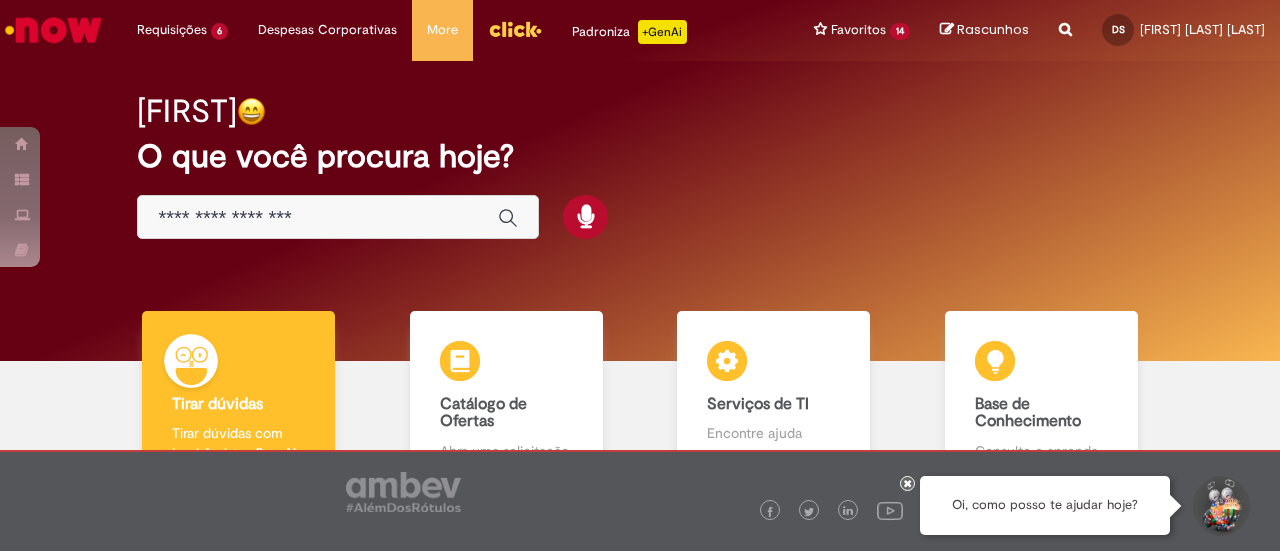click at bounding box center (53, 30) 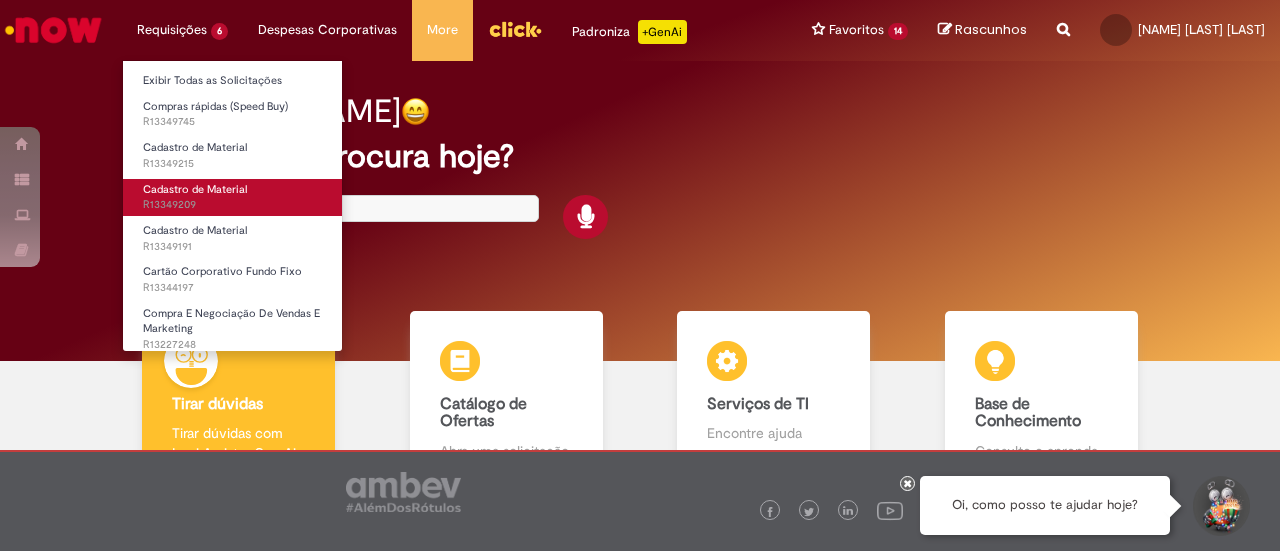 scroll, scrollTop: 0, scrollLeft: 0, axis: both 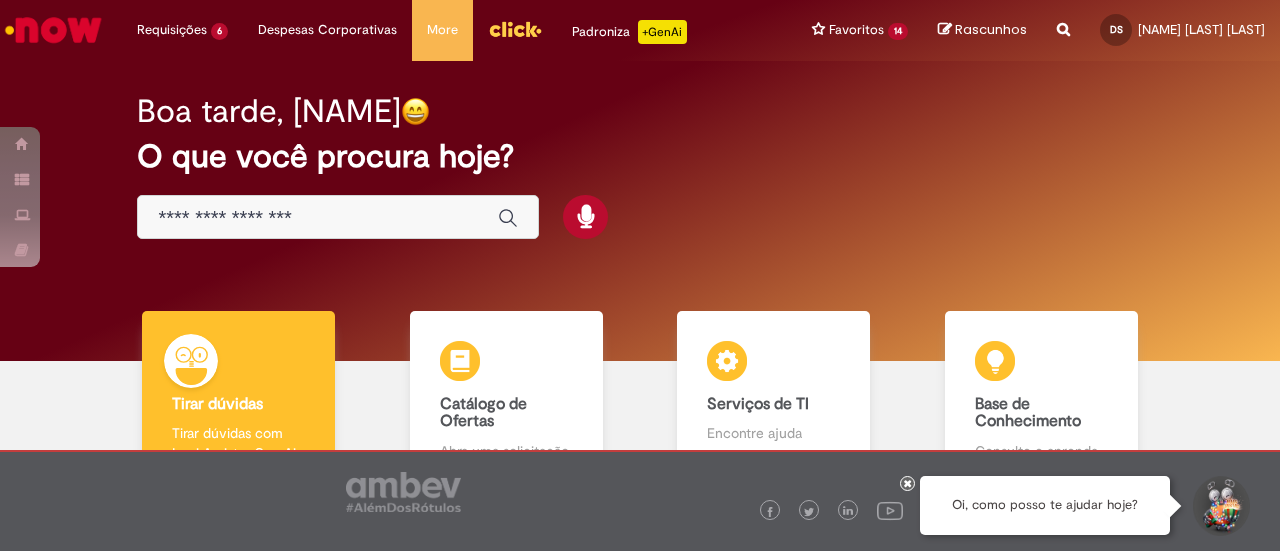 drag, startPoint x: 828, startPoint y: 169, endPoint x: 862, endPoint y: 129, distance: 52.49762 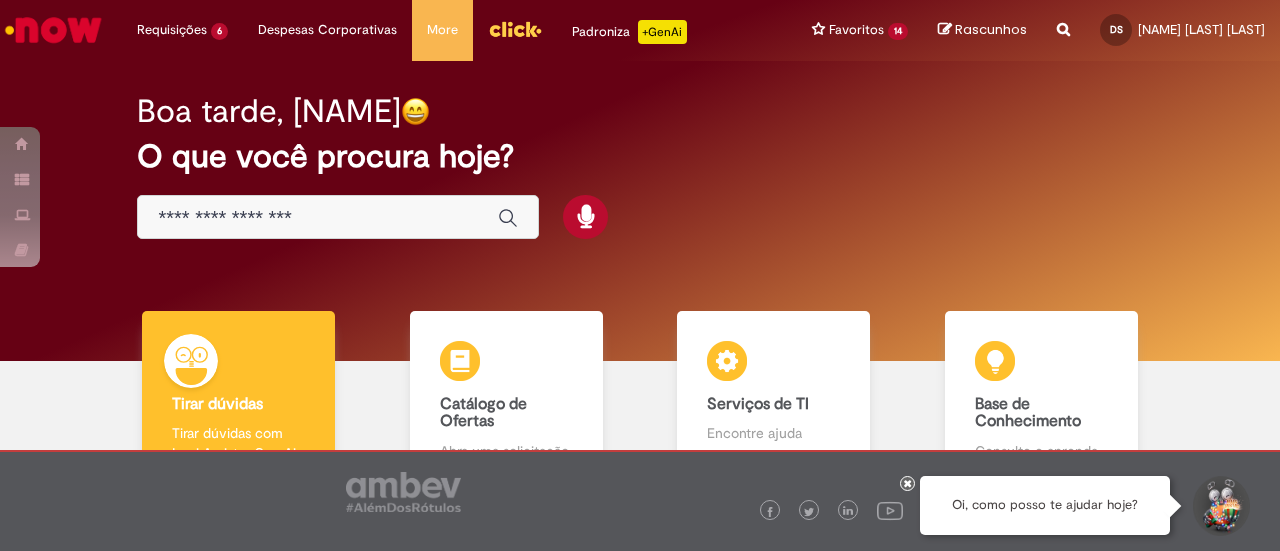 click on "Boa tarde, [NAME]
O que você procura hoje?" at bounding box center (639, 167) 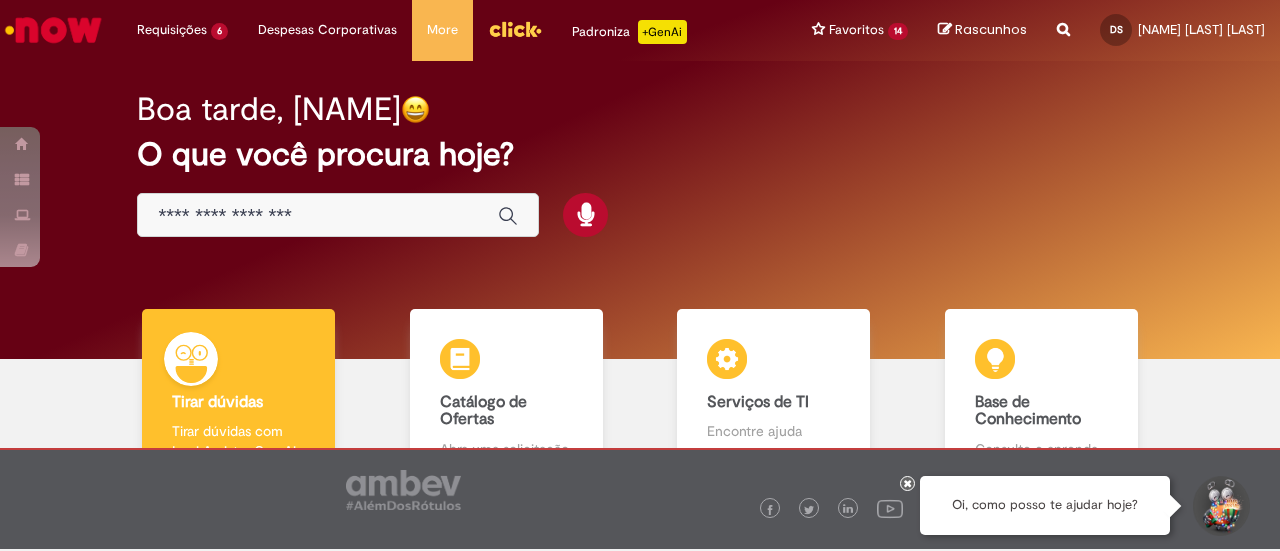 scroll, scrollTop: 0, scrollLeft: 0, axis: both 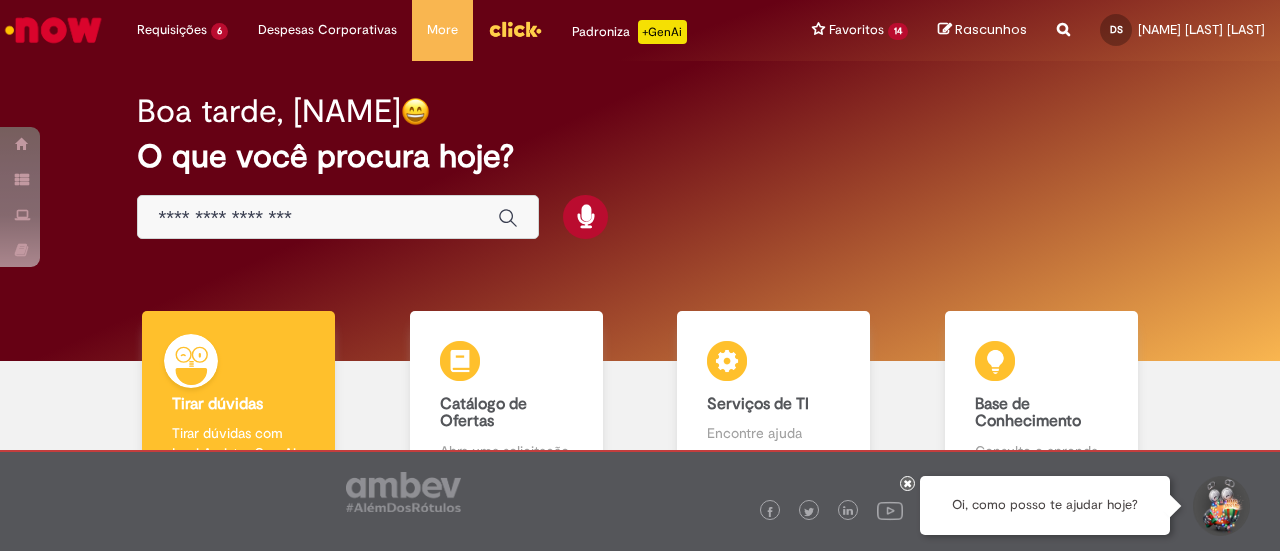 click on "Boa tarde, [NAME]
O que você procura hoje?" at bounding box center [639, 167] 